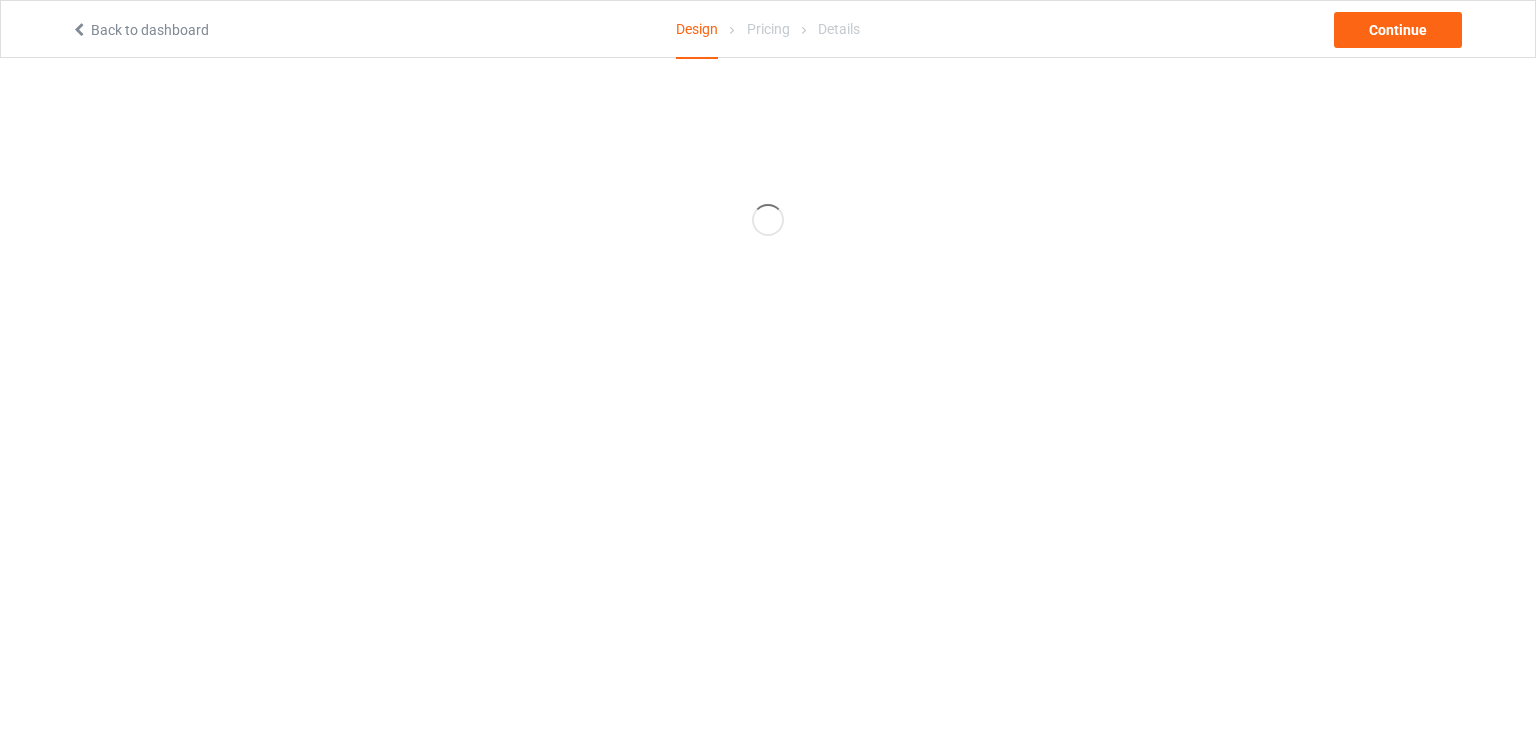 scroll, scrollTop: 0, scrollLeft: 0, axis: both 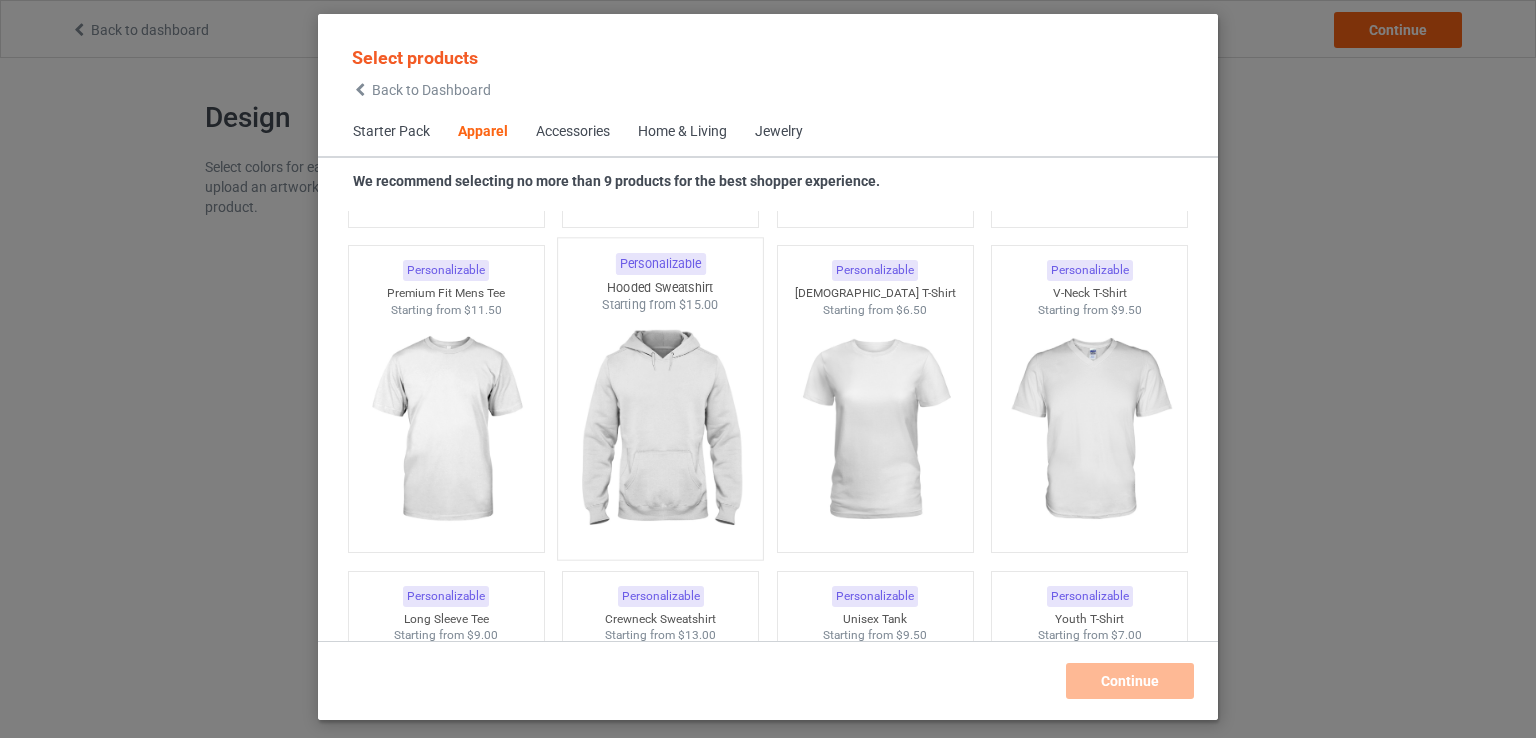 click at bounding box center [661, 431] 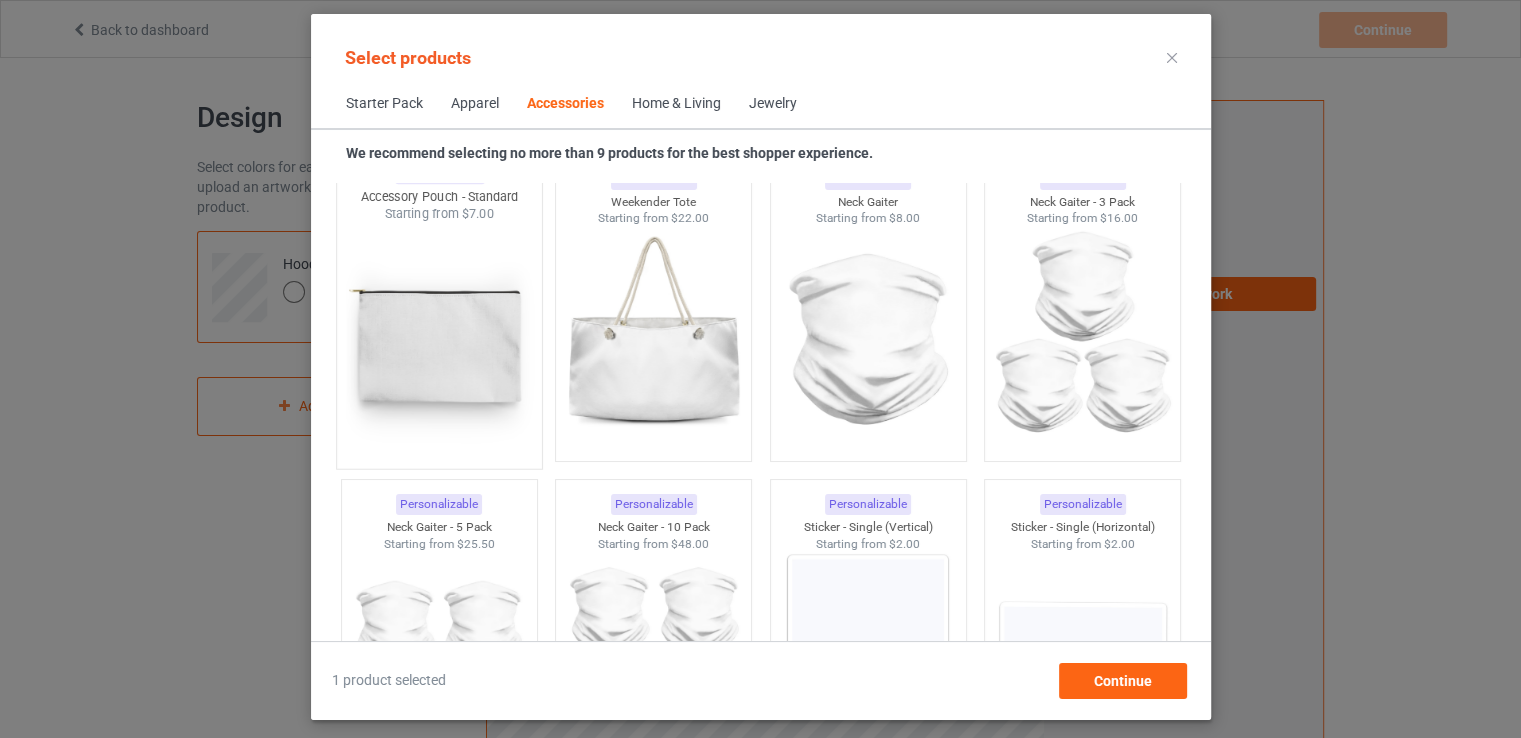 scroll, scrollTop: 6424, scrollLeft: 0, axis: vertical 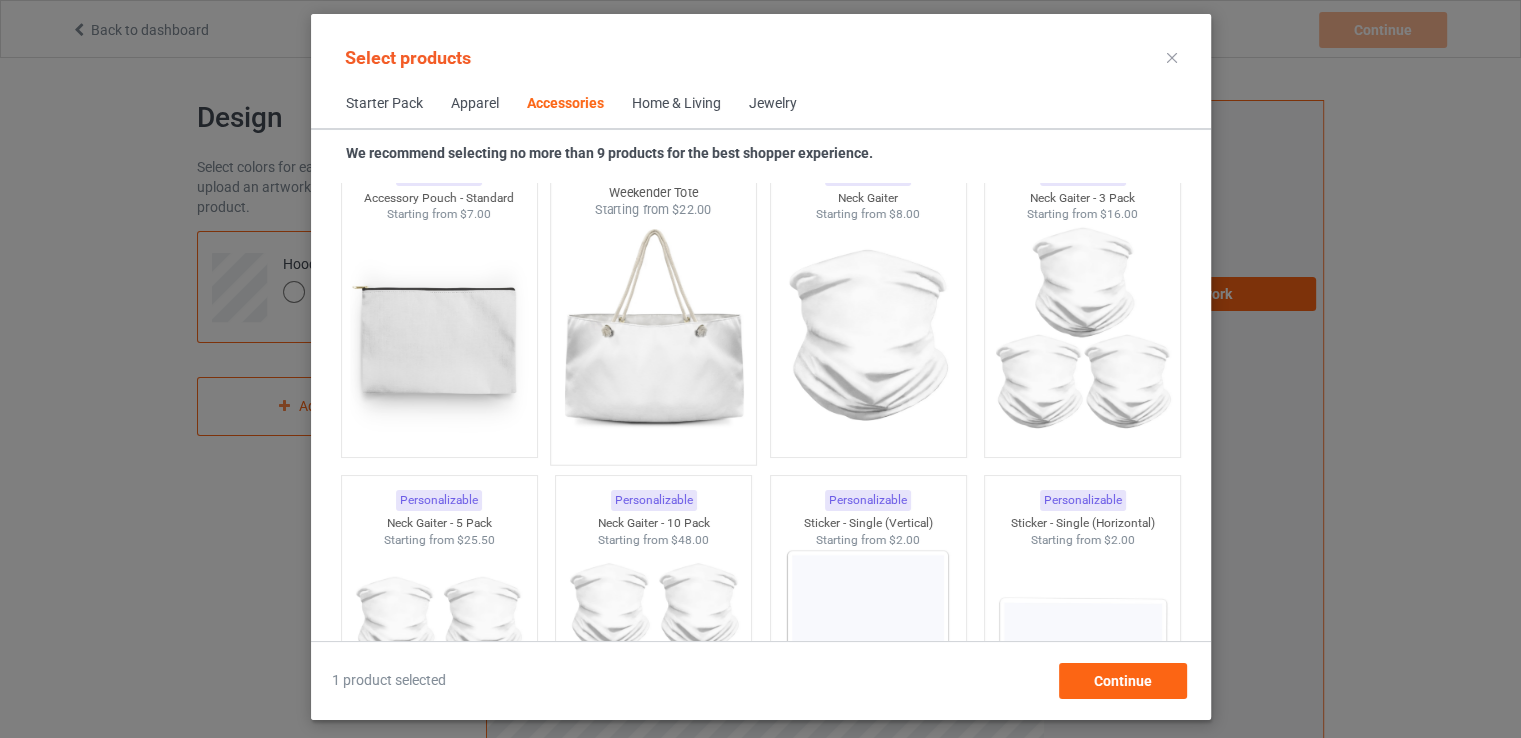 click at bounding box center (653, 336) 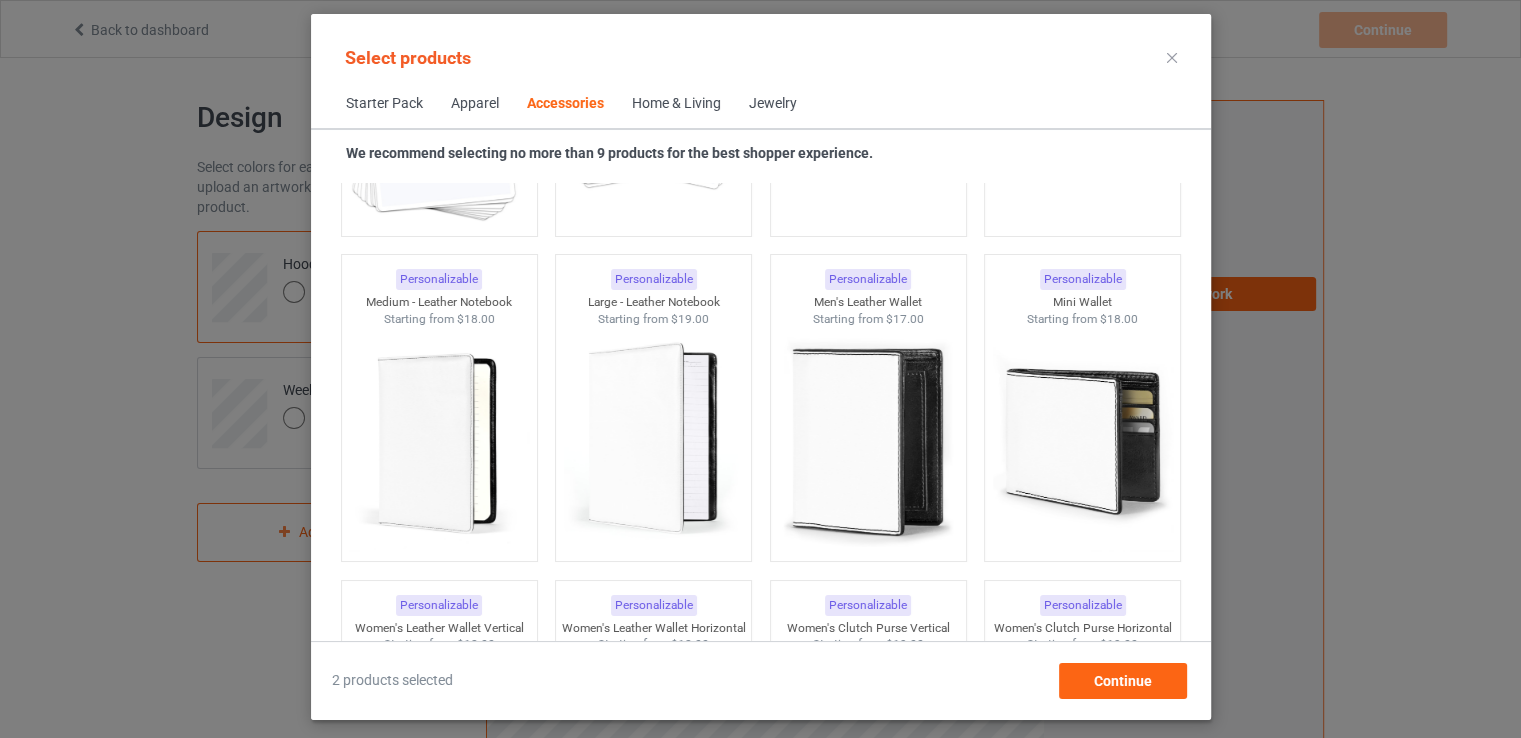 scroll, scrollTop: 7956, scrollLeft: 0, axis: vertical 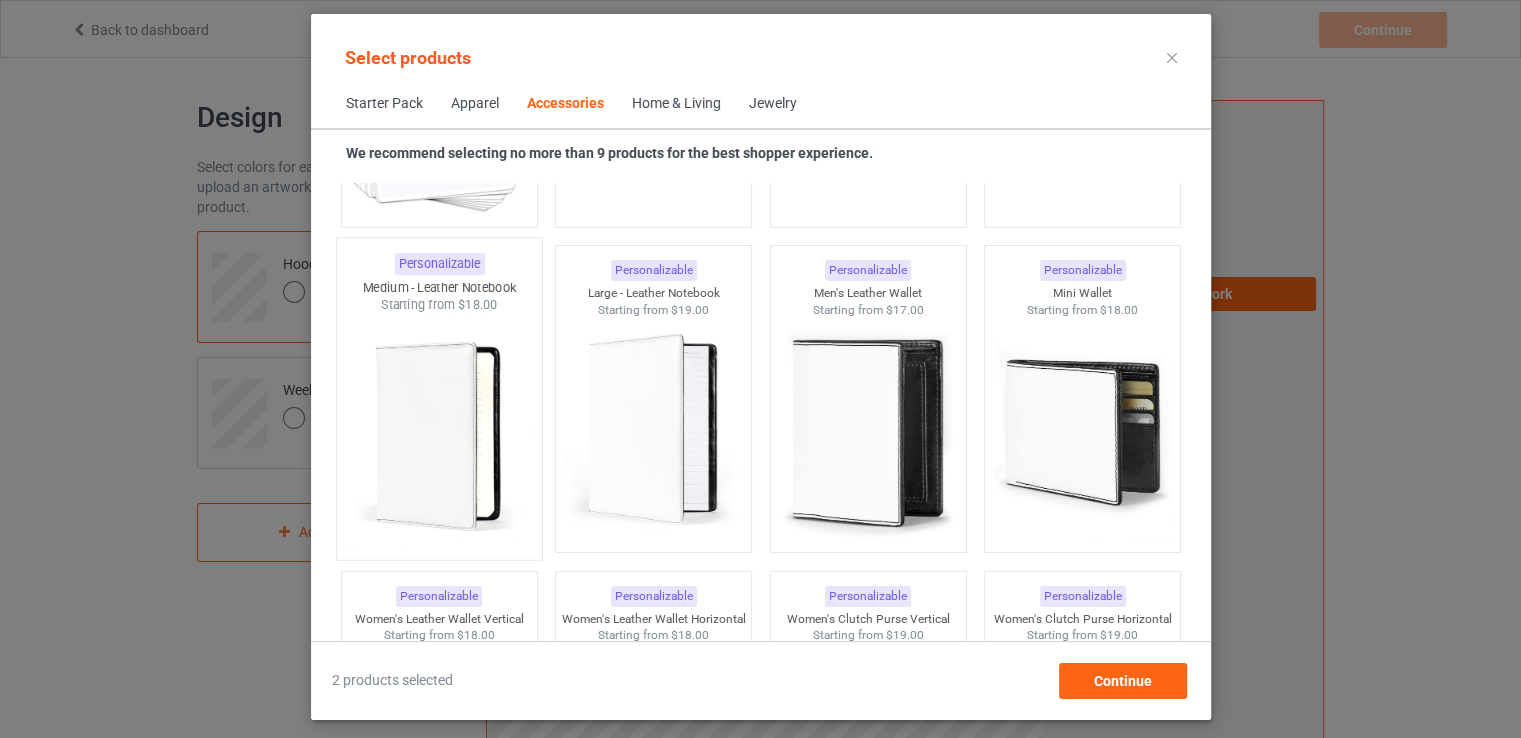 click at bounding box center (439, 431) 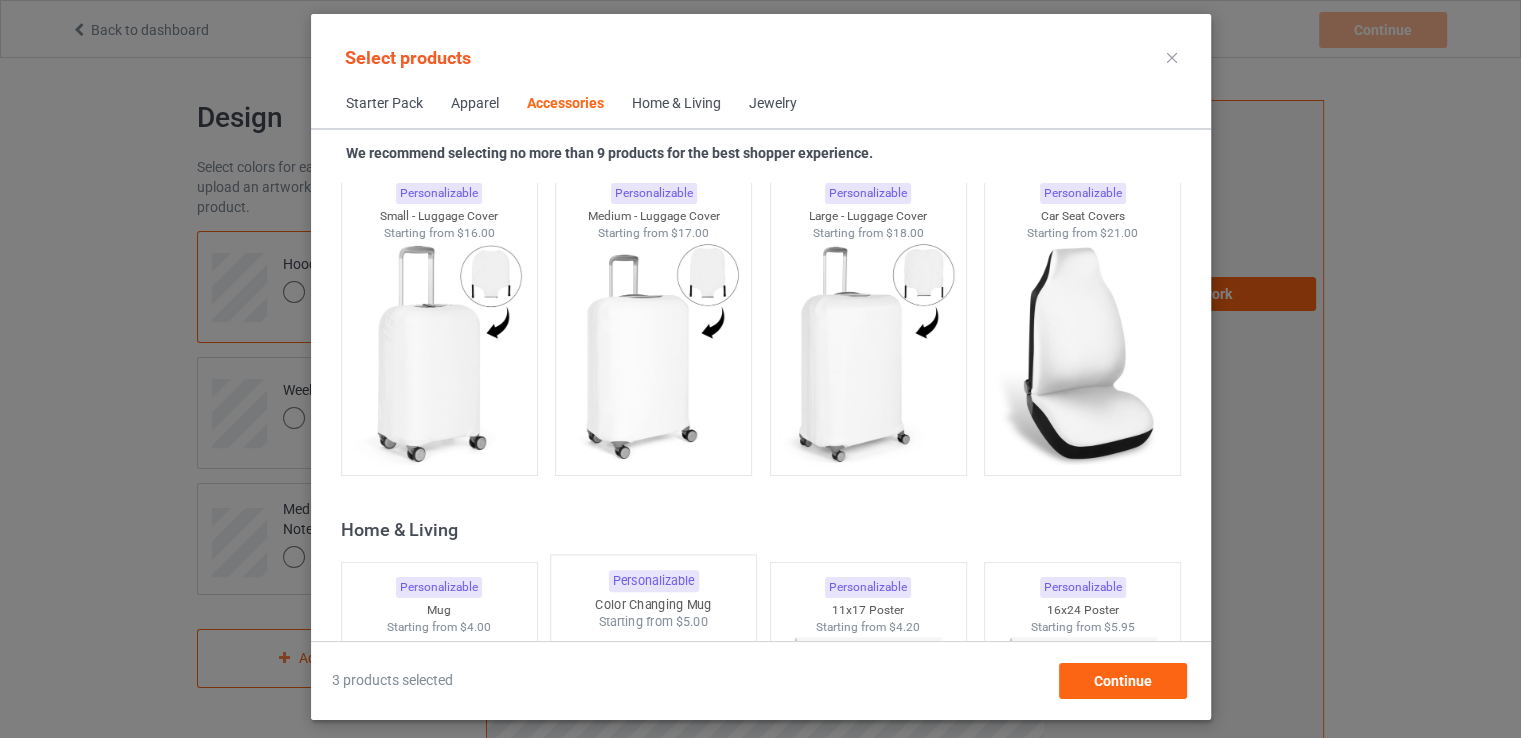 scroll, scrollTop: 8599, scrollLeft: 0, axis: vertical 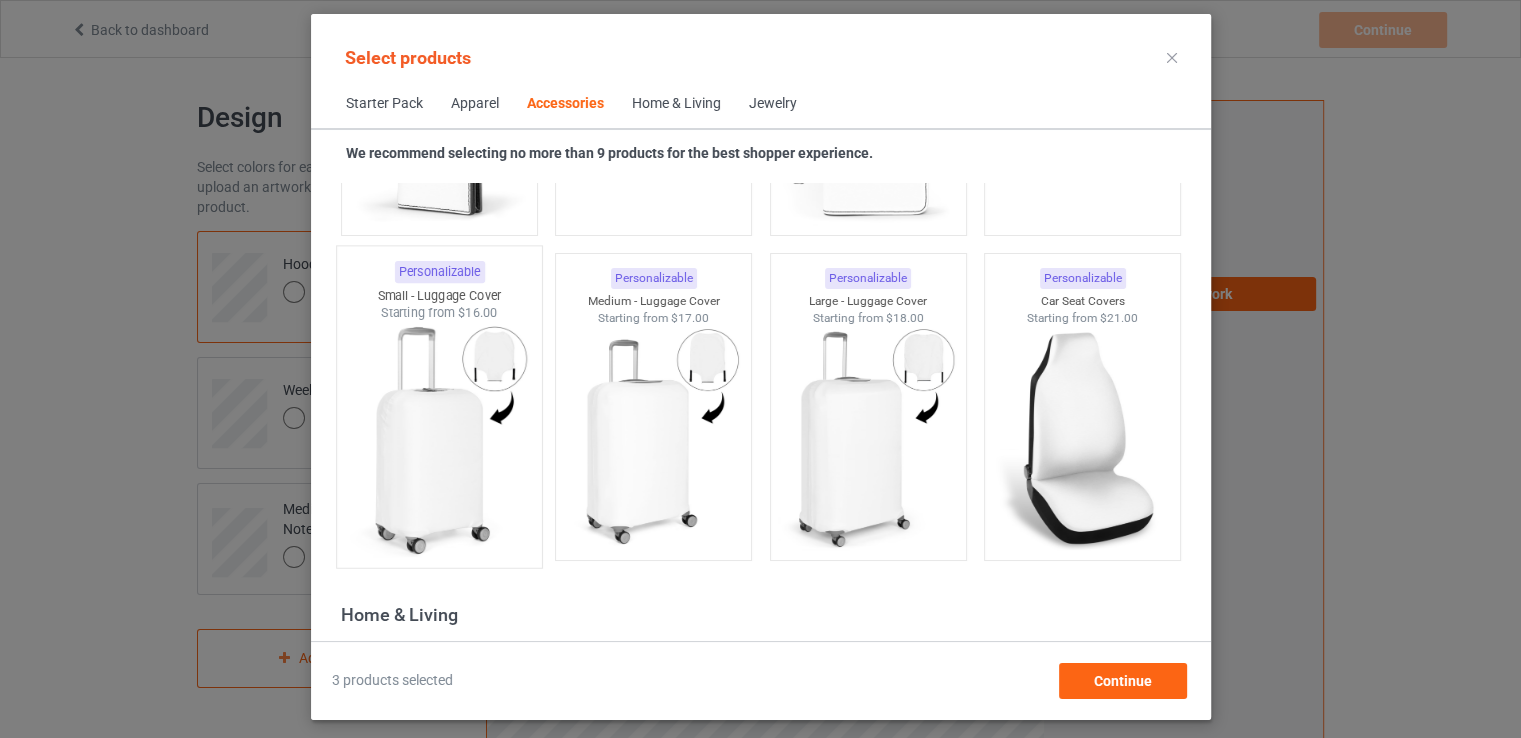 click at bounding box center (439, 439) 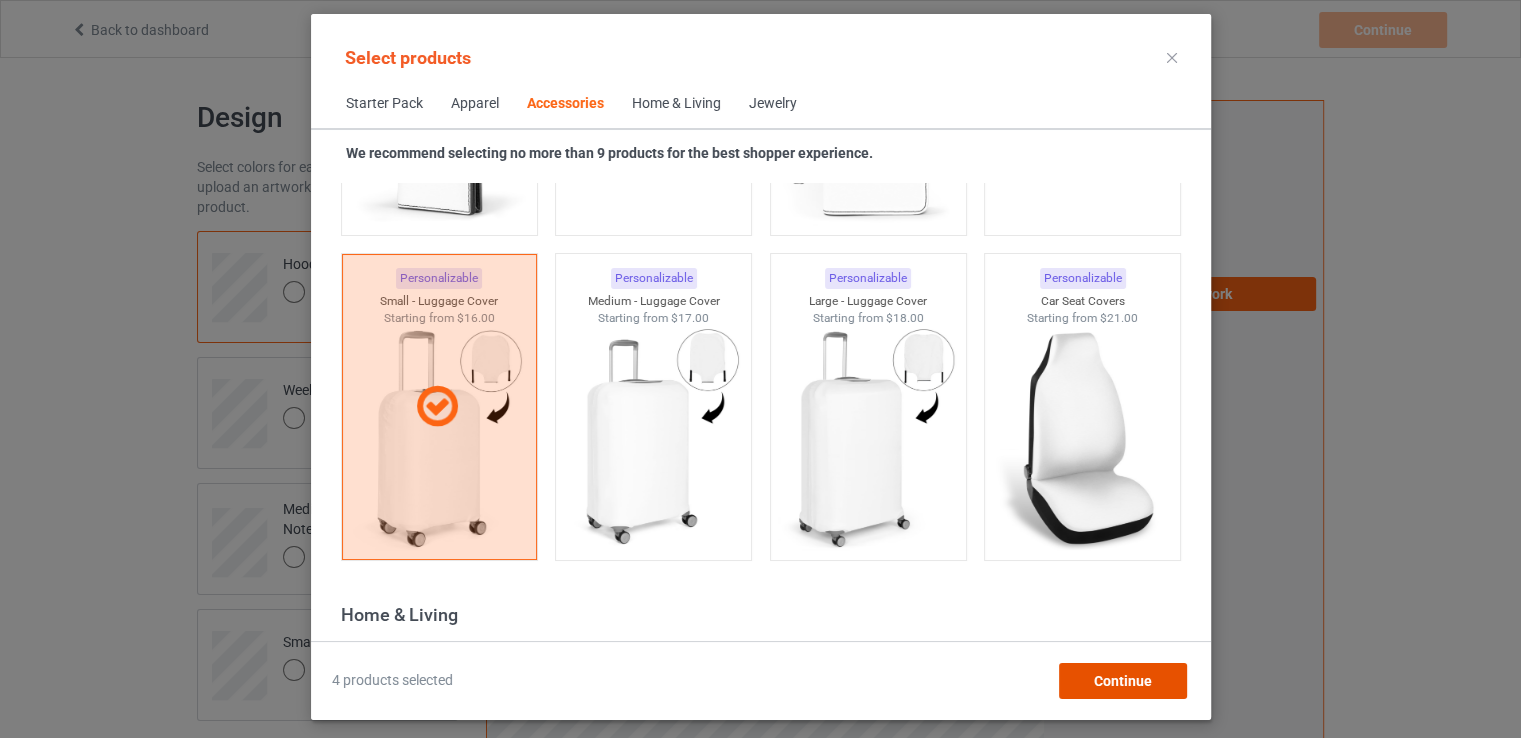 click on "Continue" at bounding box center (1122, 681) 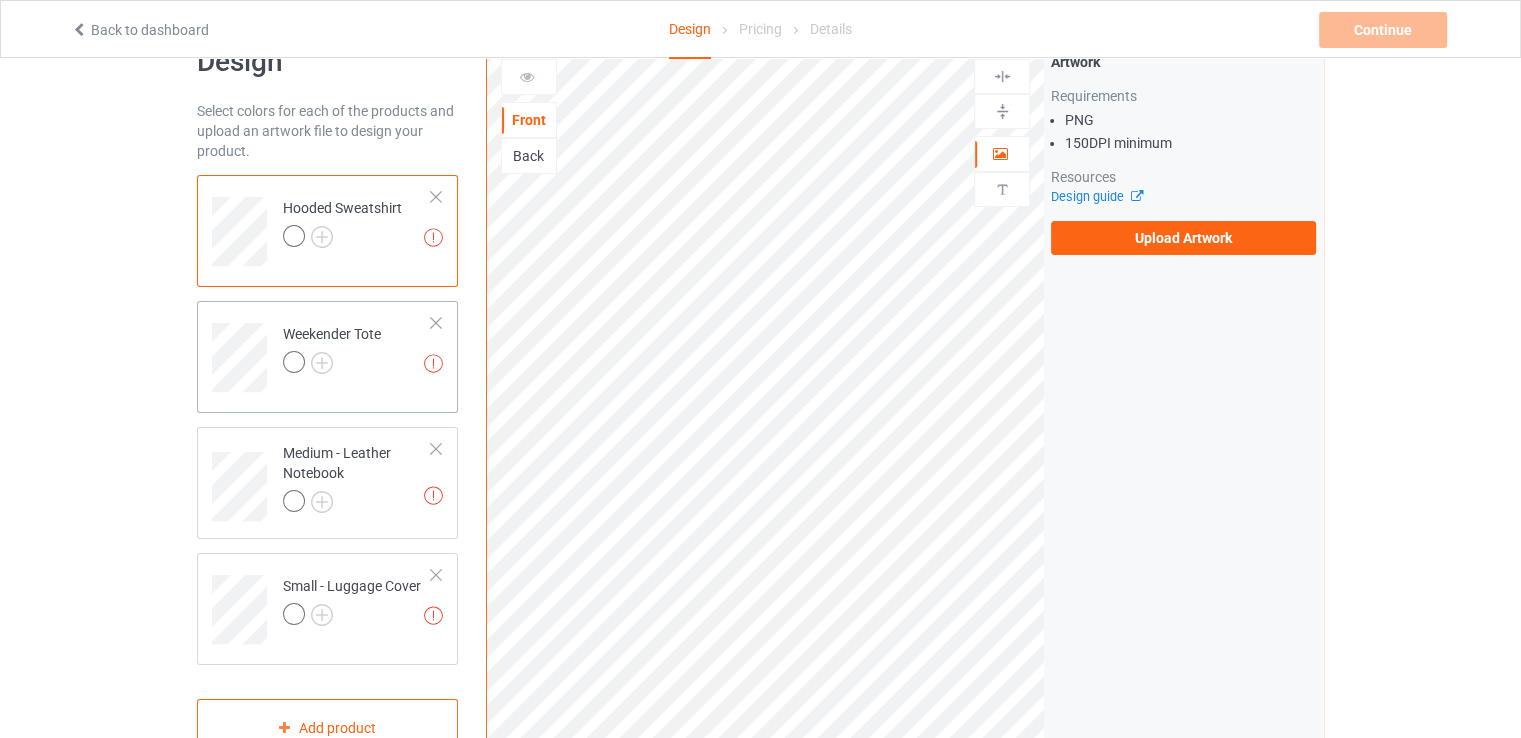 scroll, scrollTop: 0, scrollLeft: 0, axis: both 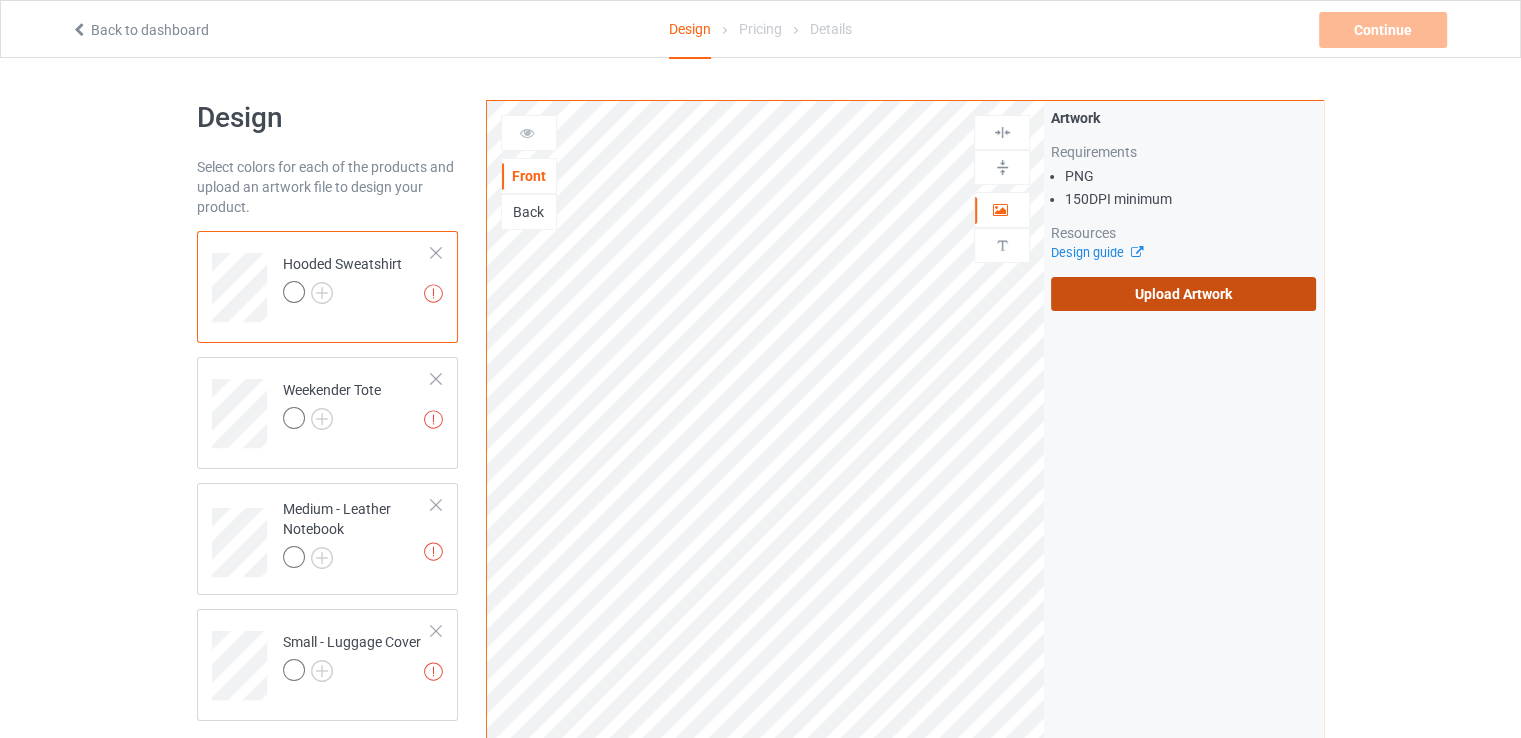 click on "Upload Artwork" at bounding box center [1183, 294] 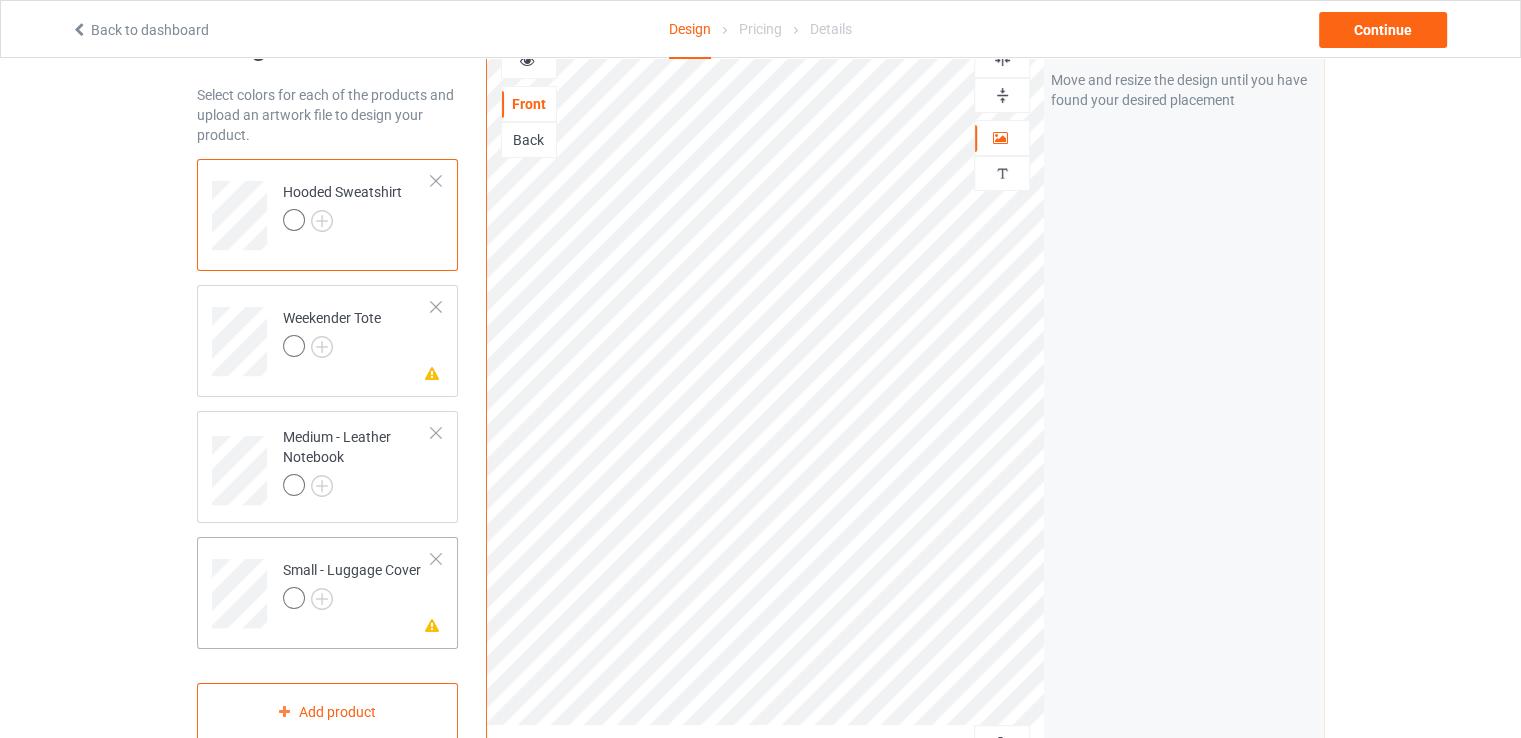scroll, scrollTop: 116, scrollLeft: 0, axis: vertical 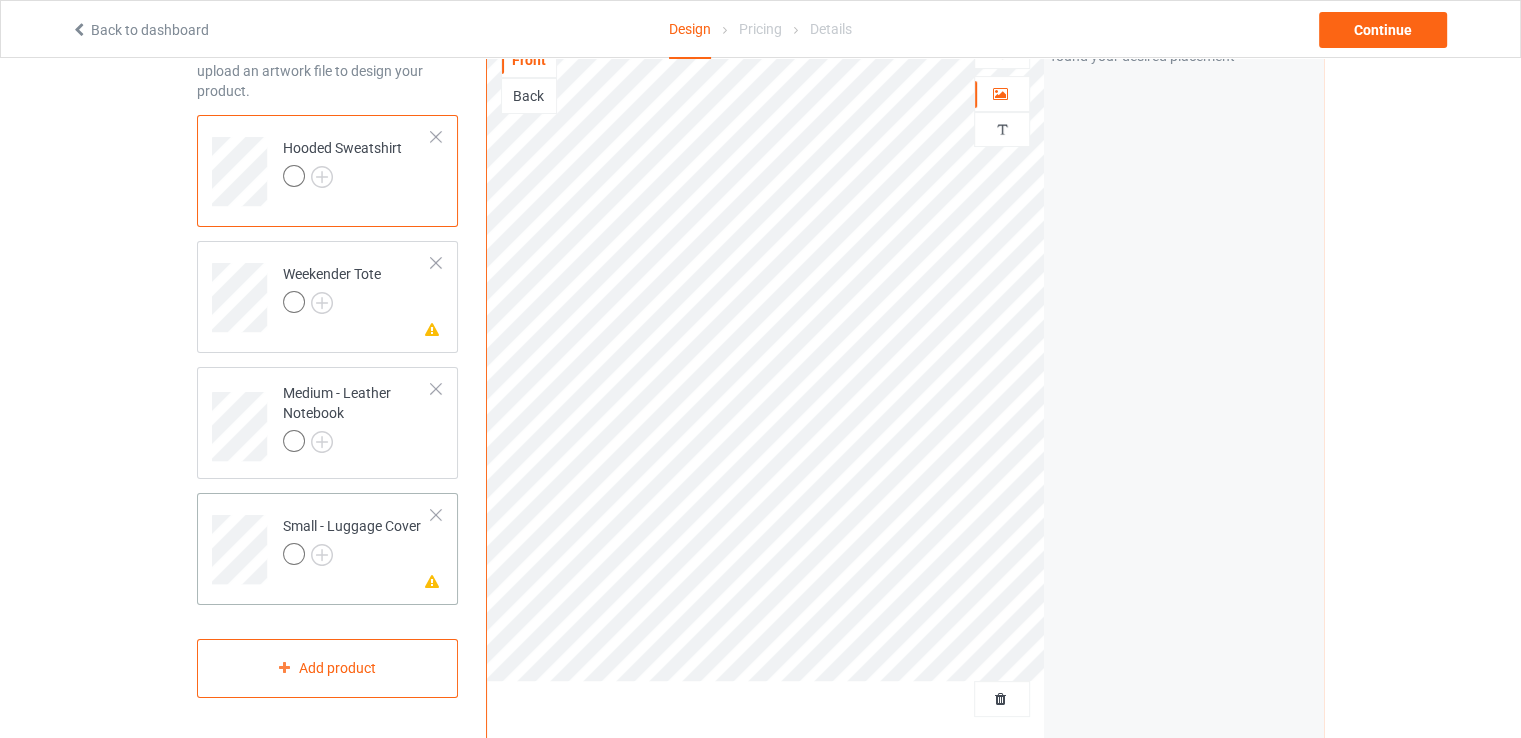click on "Small - Luggage Cover" at bounding box center (352, 540) 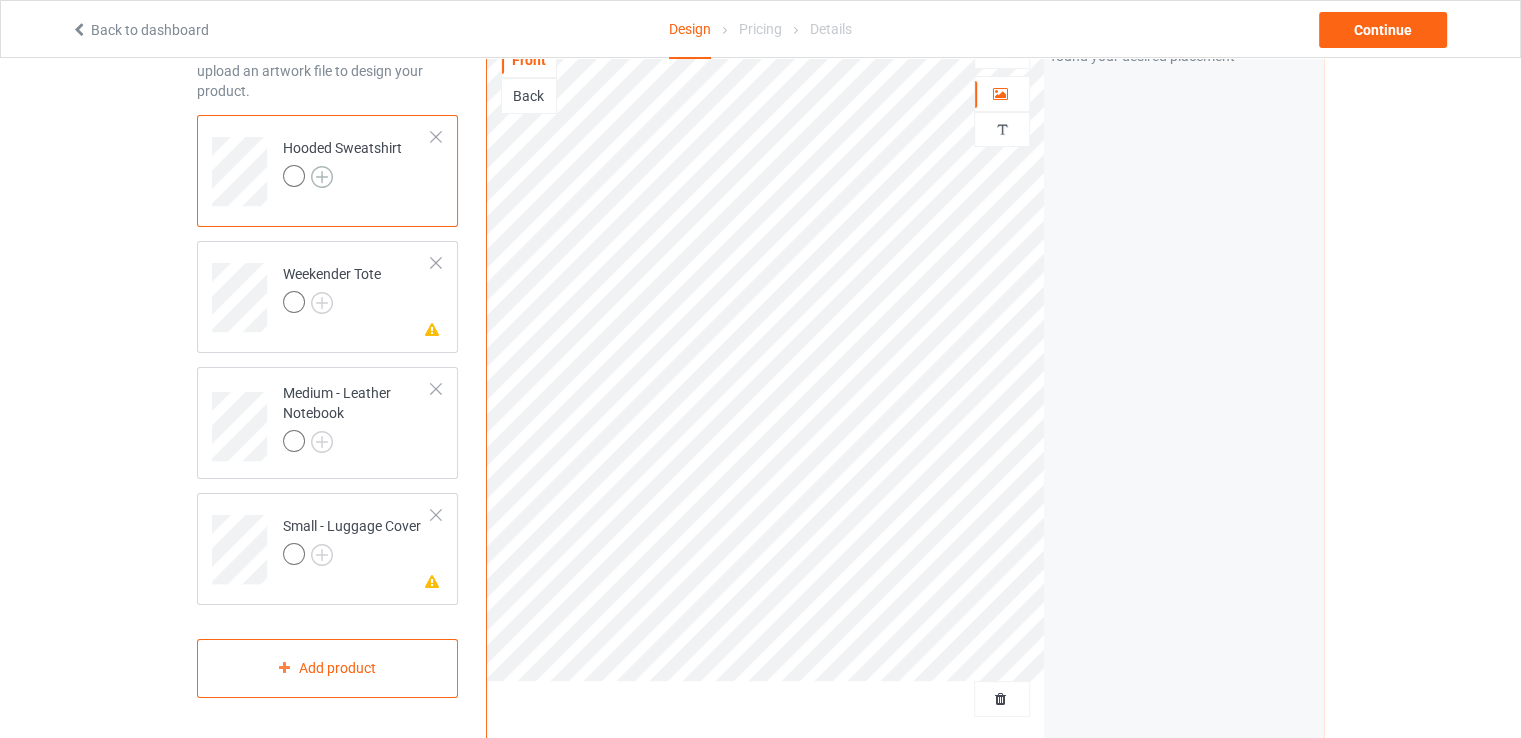 click at bounding box center [322, 177] 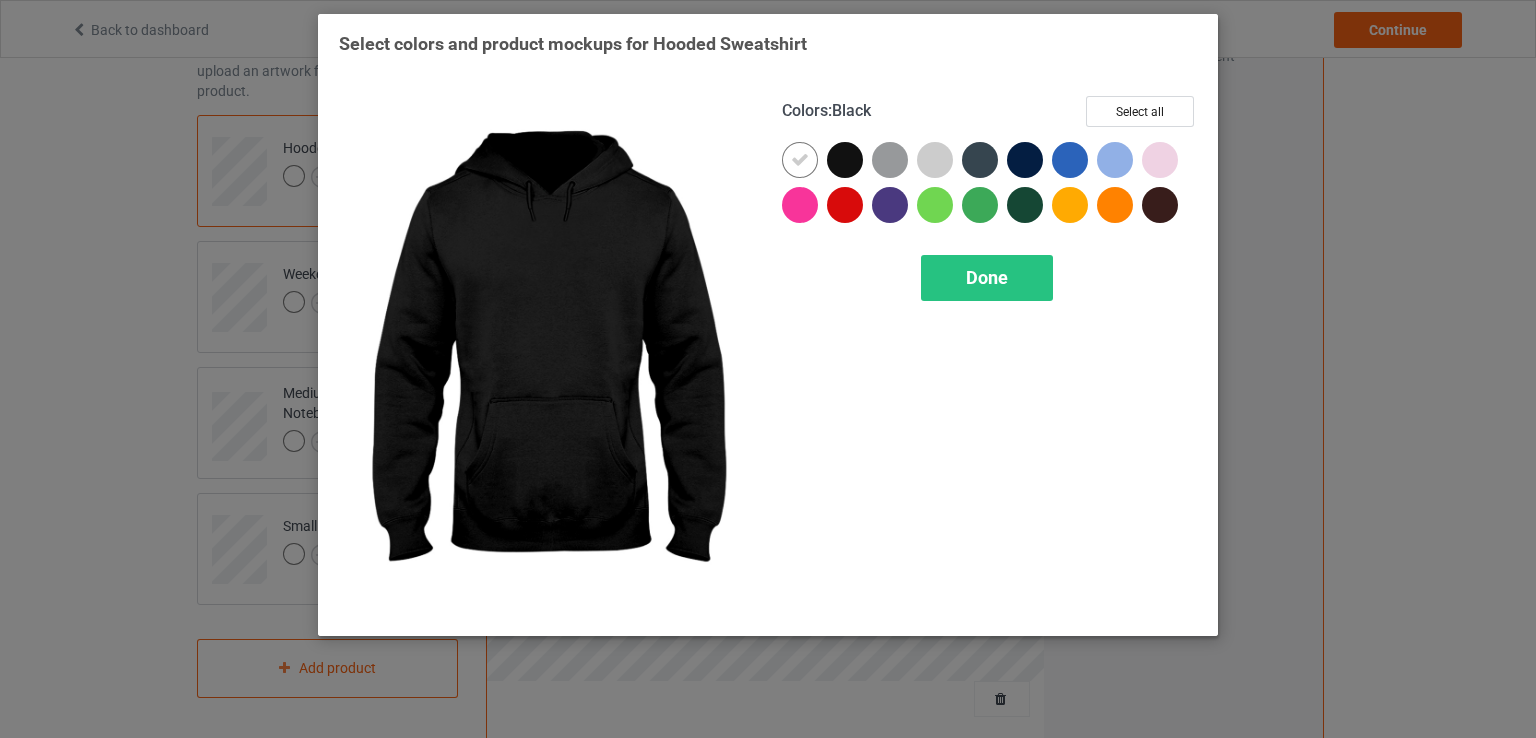 click at bounding box center [845, 160] 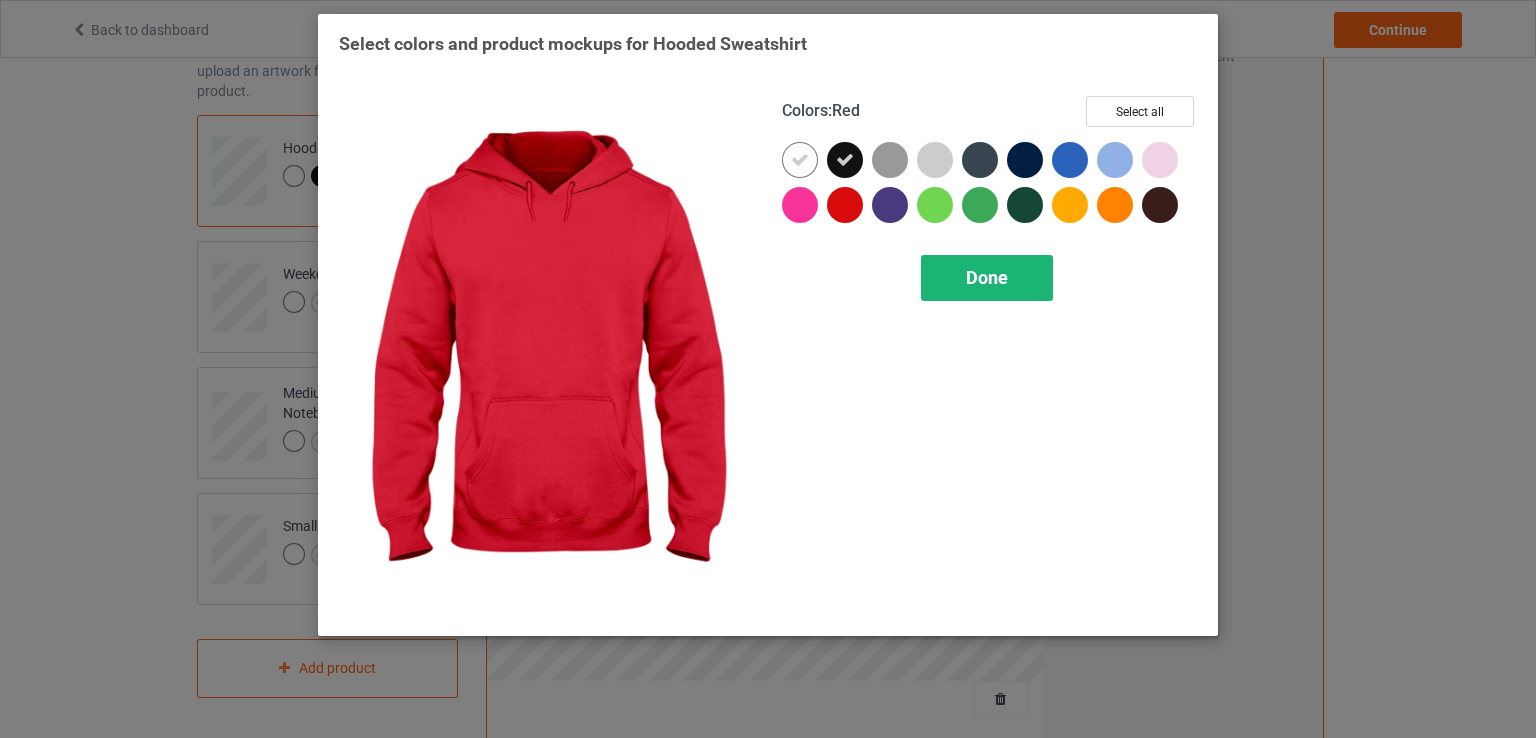 click on "Done" at bounding box center [987, 277] 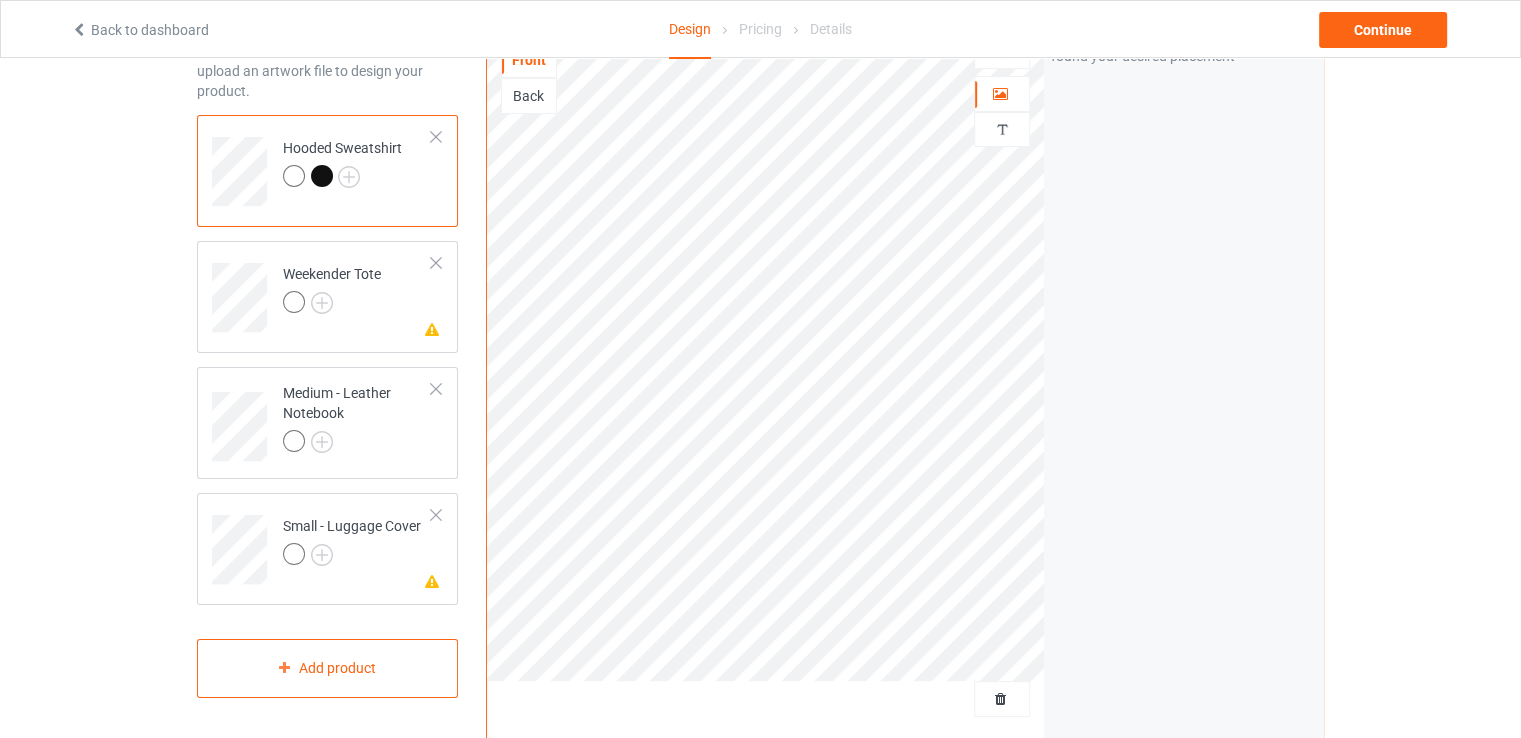 click at bounding box center (322, 176) 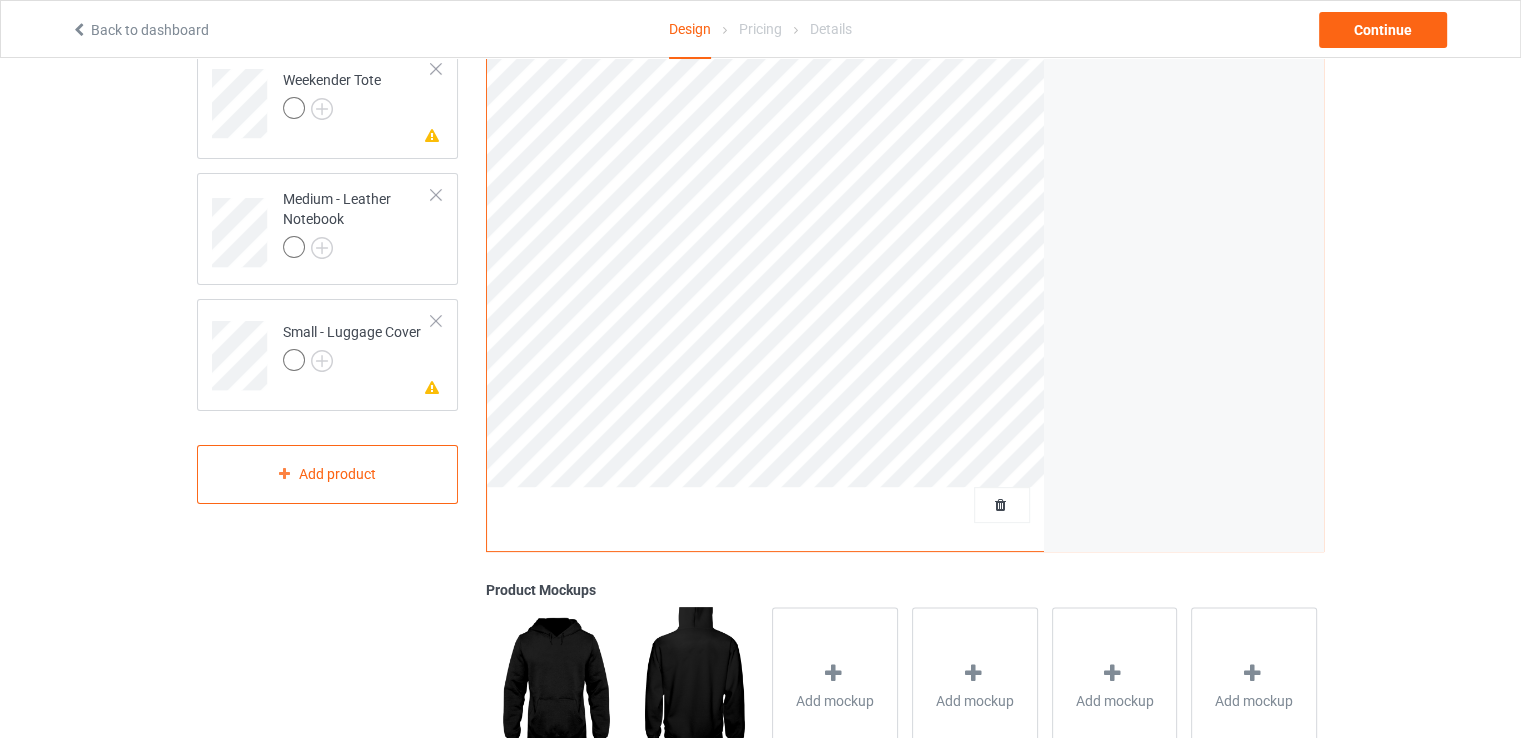 scroll, scrollTop: 314, scrollLeft: 0, axis: vertical 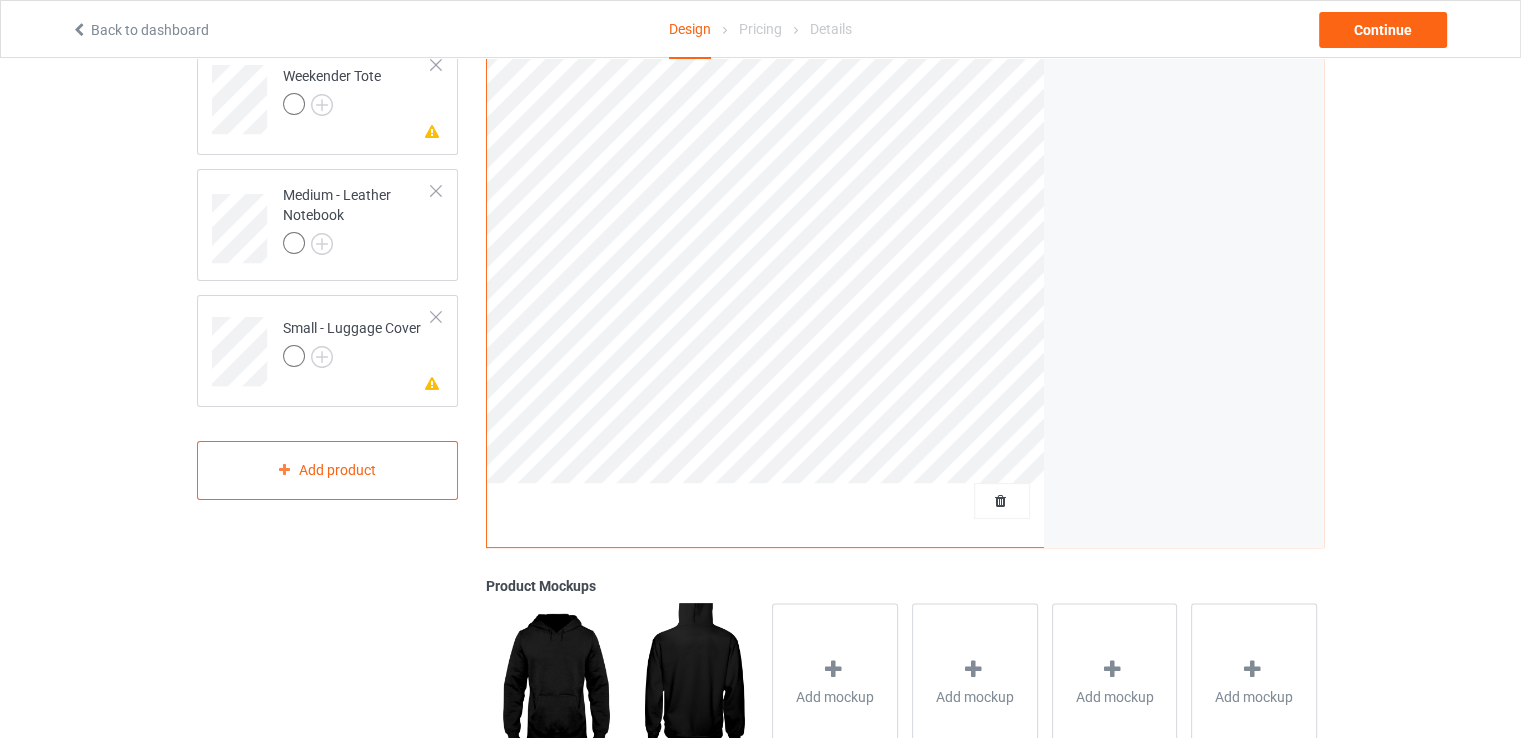 click at bounding box center (555, 681) 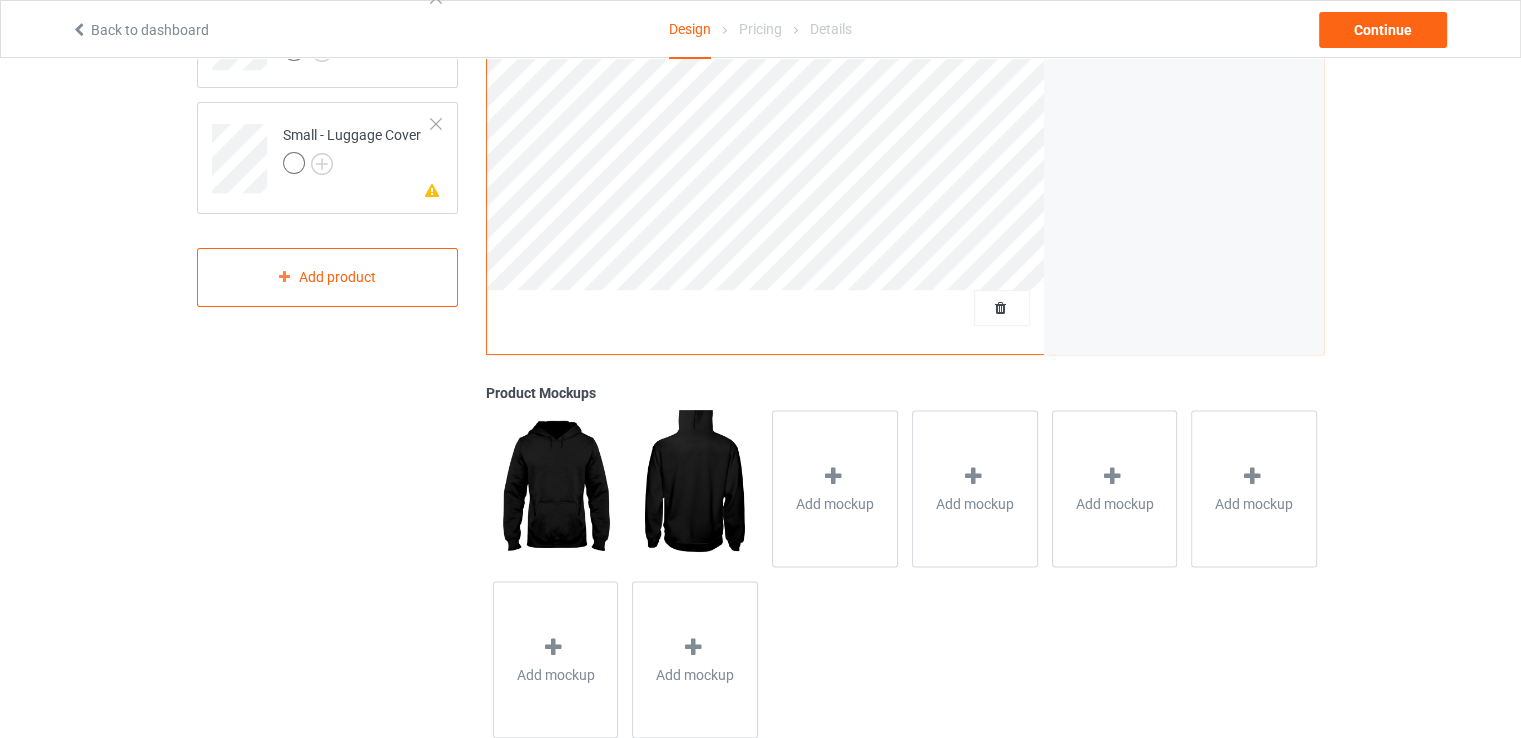 scroll, scrollTop: 510, scrollLeft: 0, axis: vertical 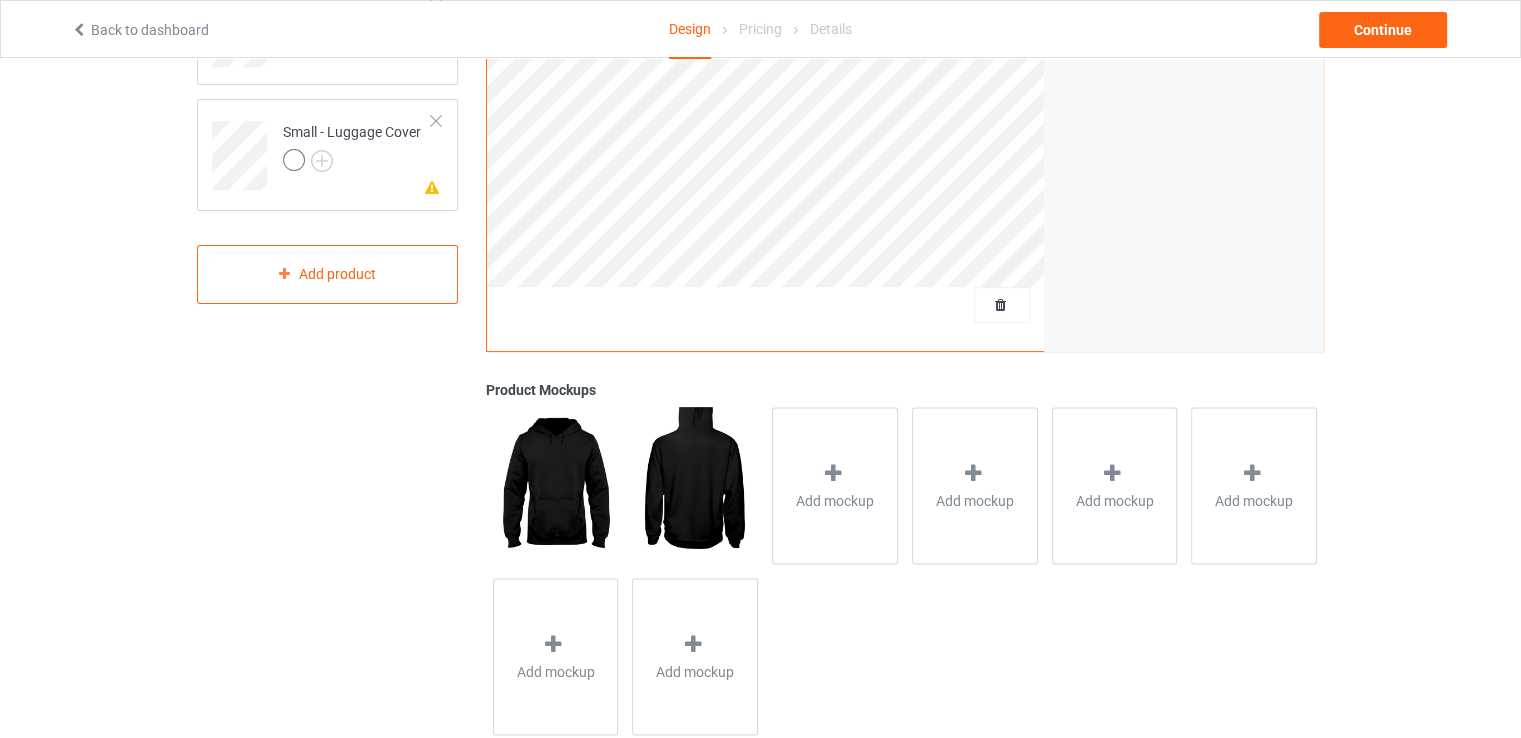 click at bounding box center [555, 485] 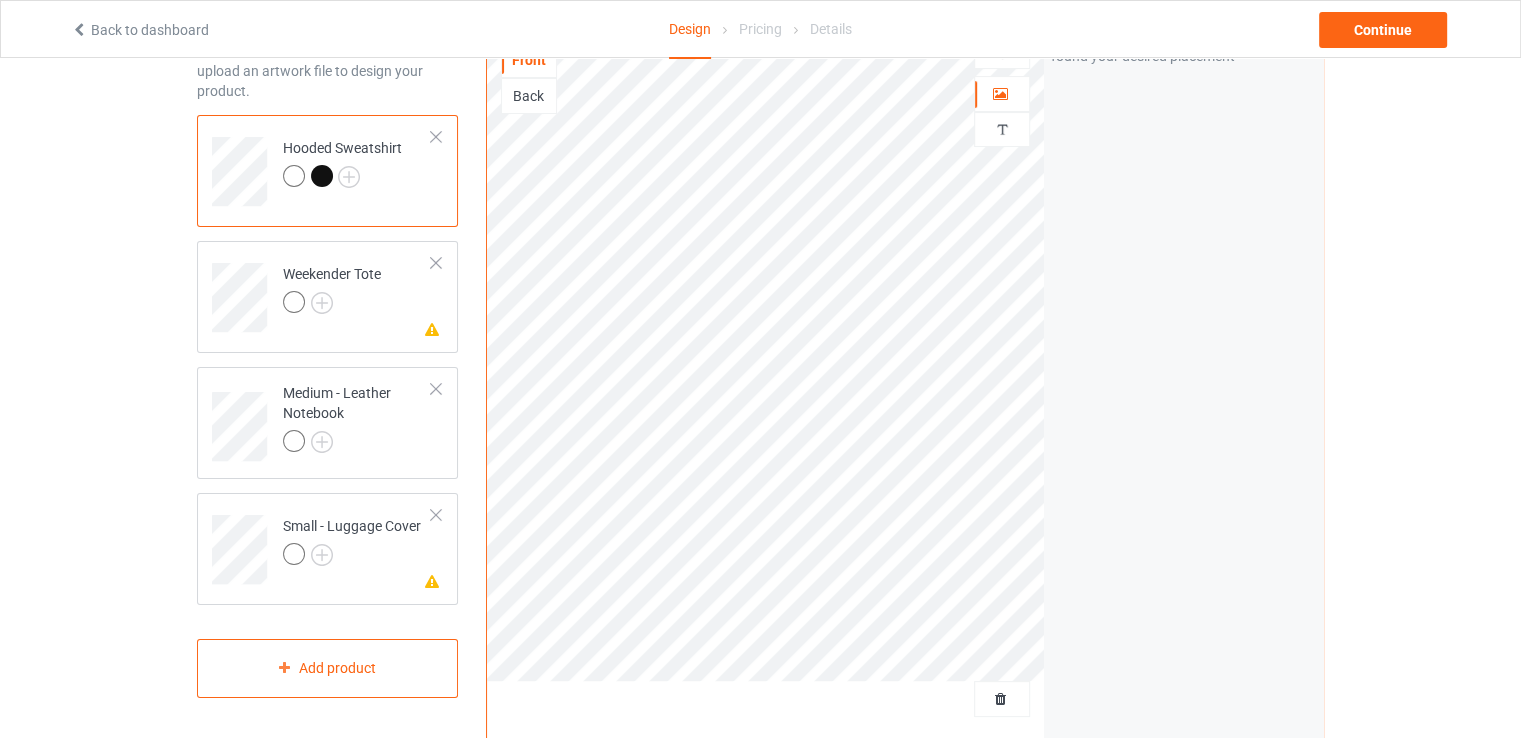 scroll, scrollTop: 0, scrollLeft: 0, axis: both 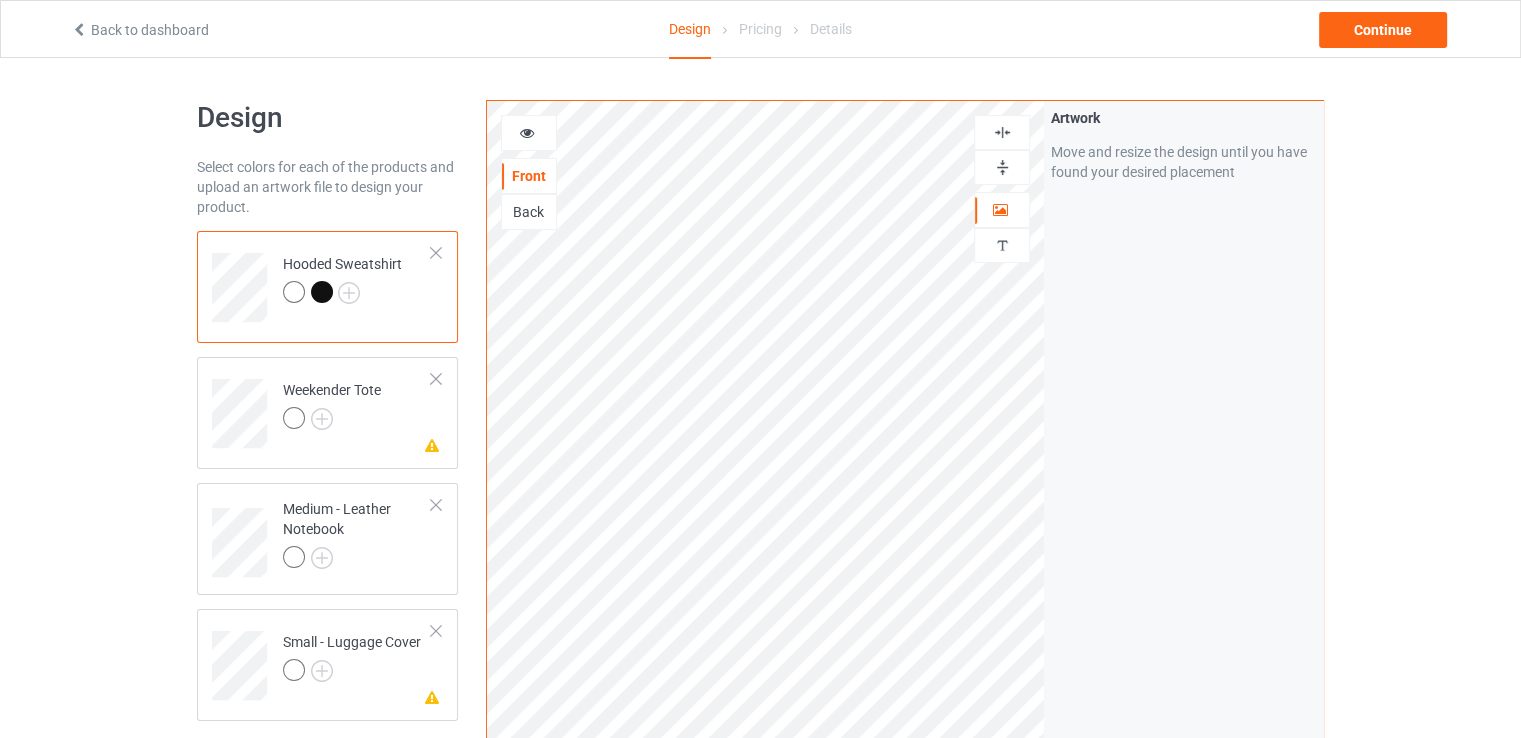 click on "Back" at bounding box center [529, 212] 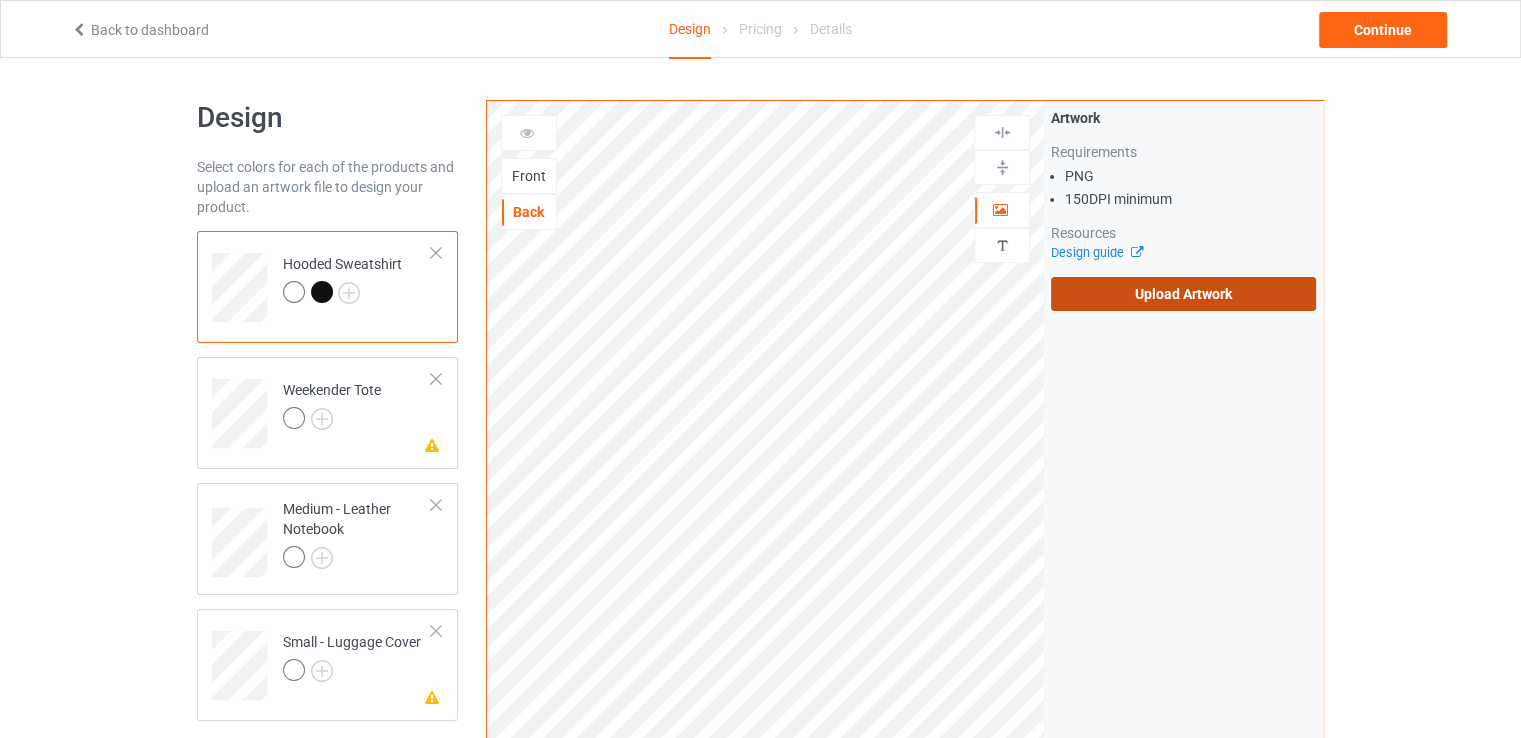 click on "Upload Artwork" at bounding box center (1183, 294) 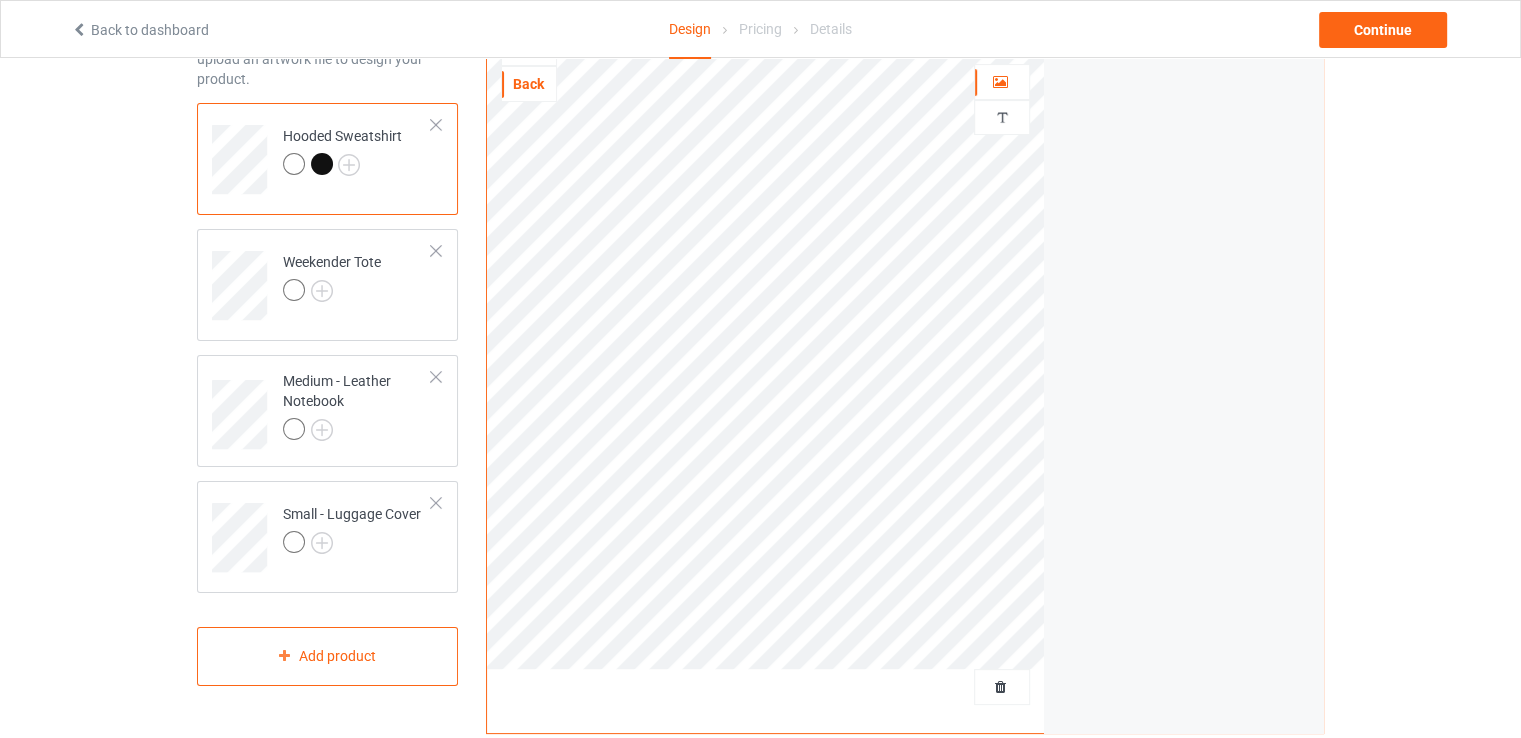scroll, scrollTop: 0, scrollLeft: 0, axis: both 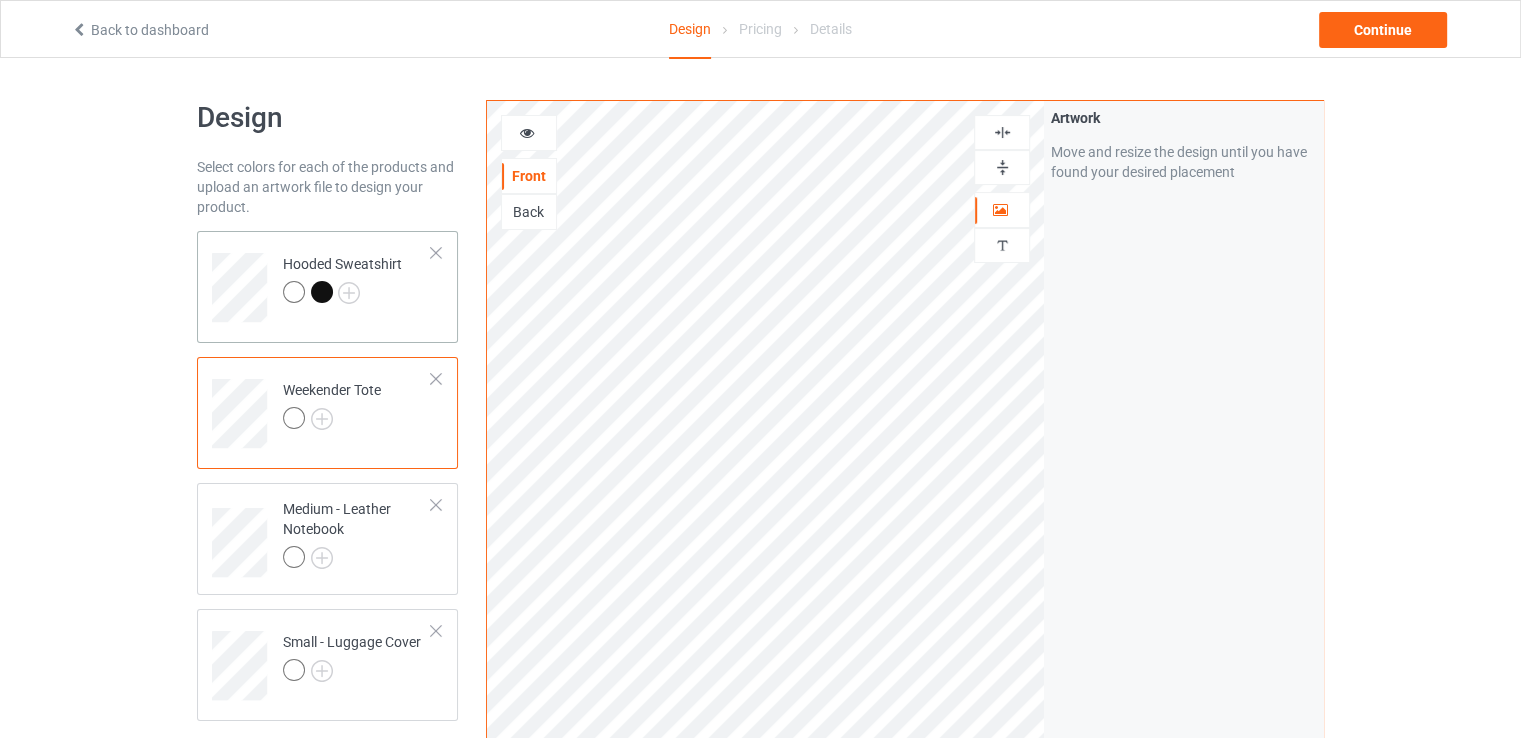 click at bounding box center (322, 292) 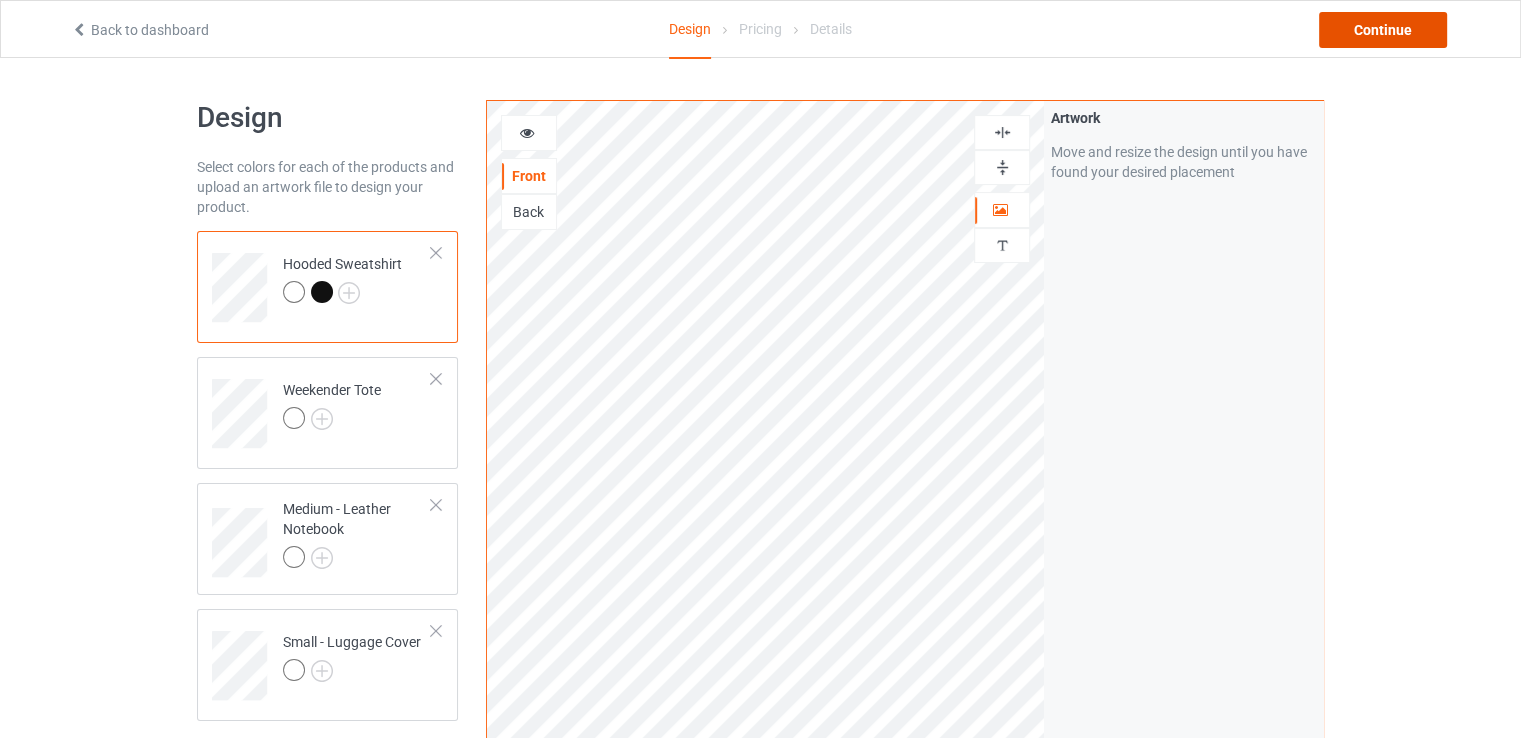 click on "Continue" at bounding box center [1383, 30] 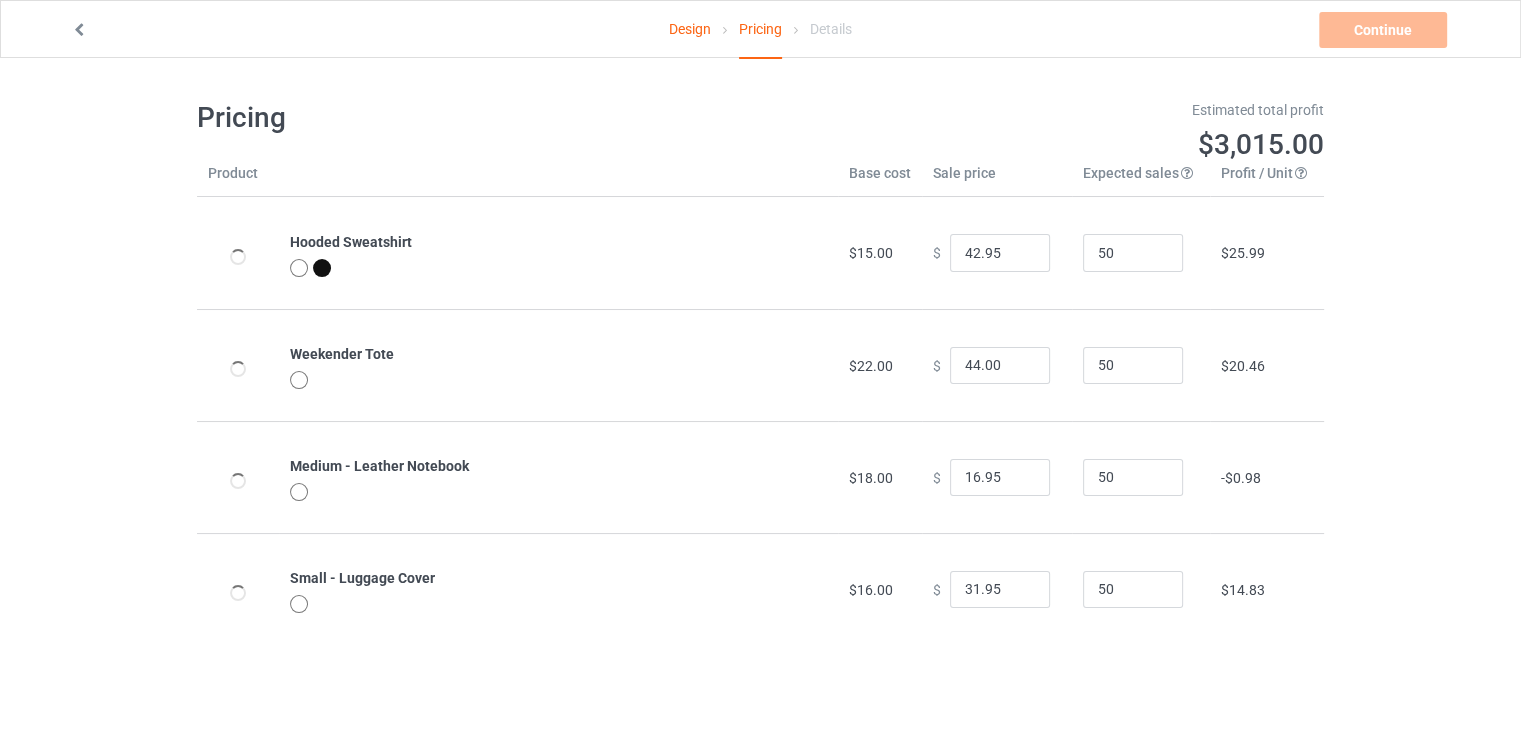 type on "46.95" 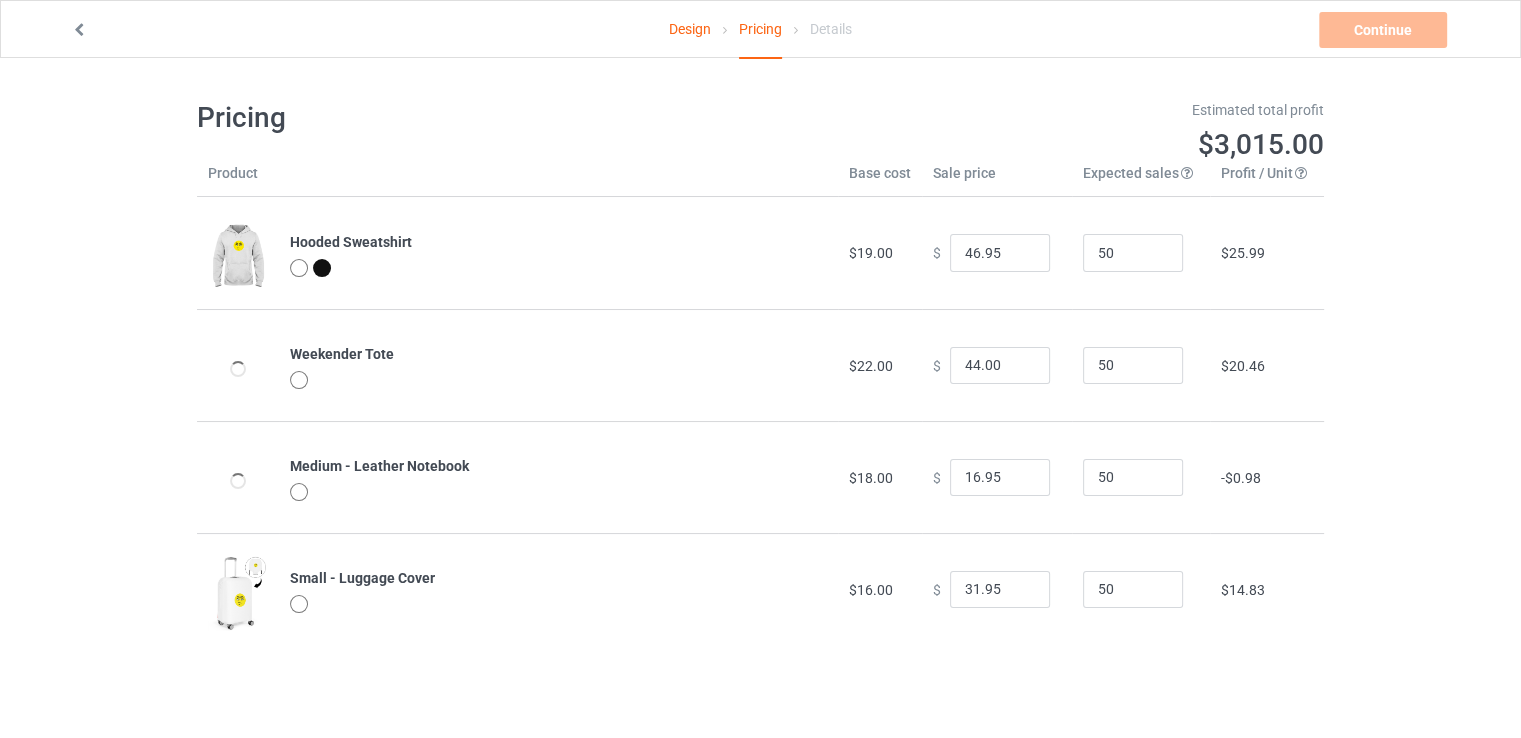 scroll, scrollTop: 58, scrollLeft: 0, axis: vertical 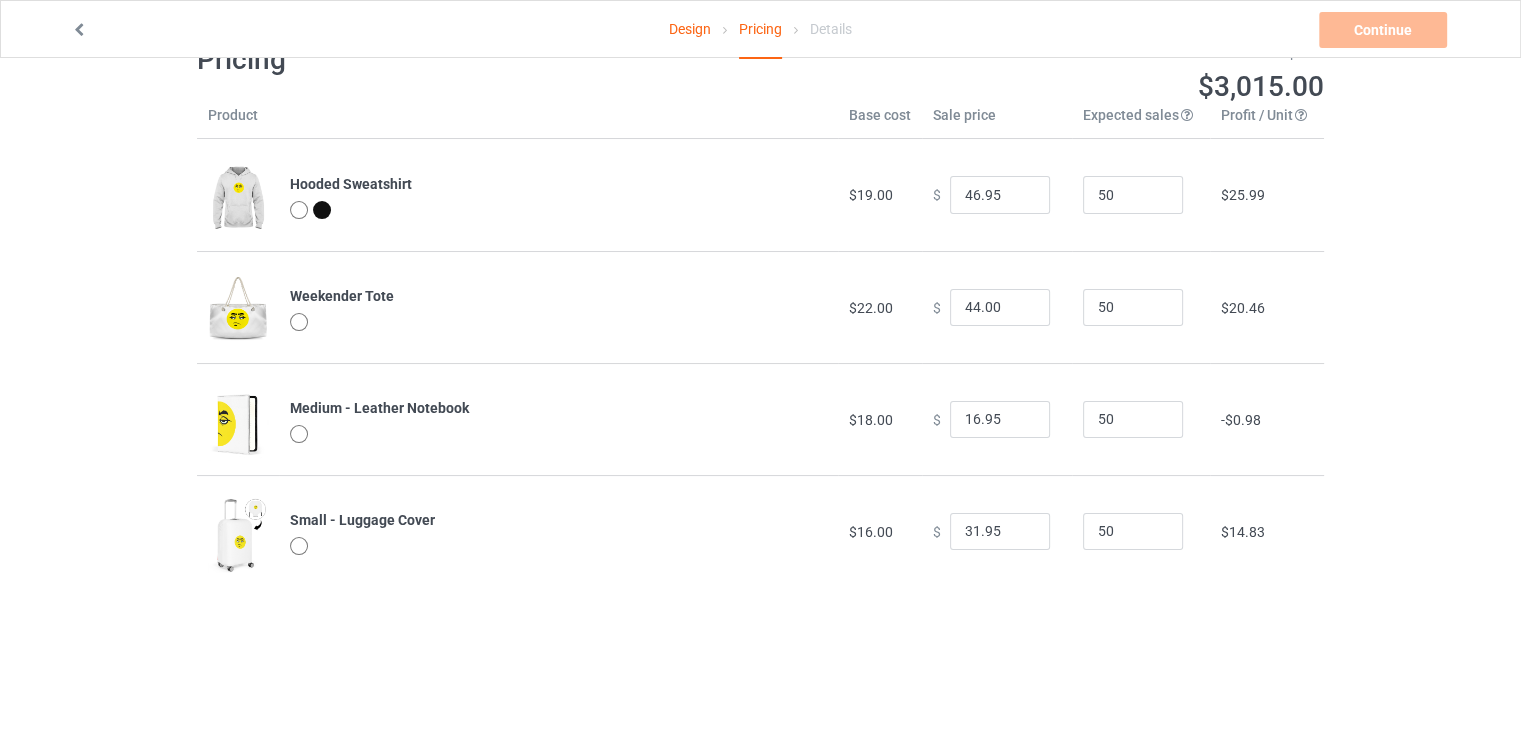 click at bounding box center (238, 423) 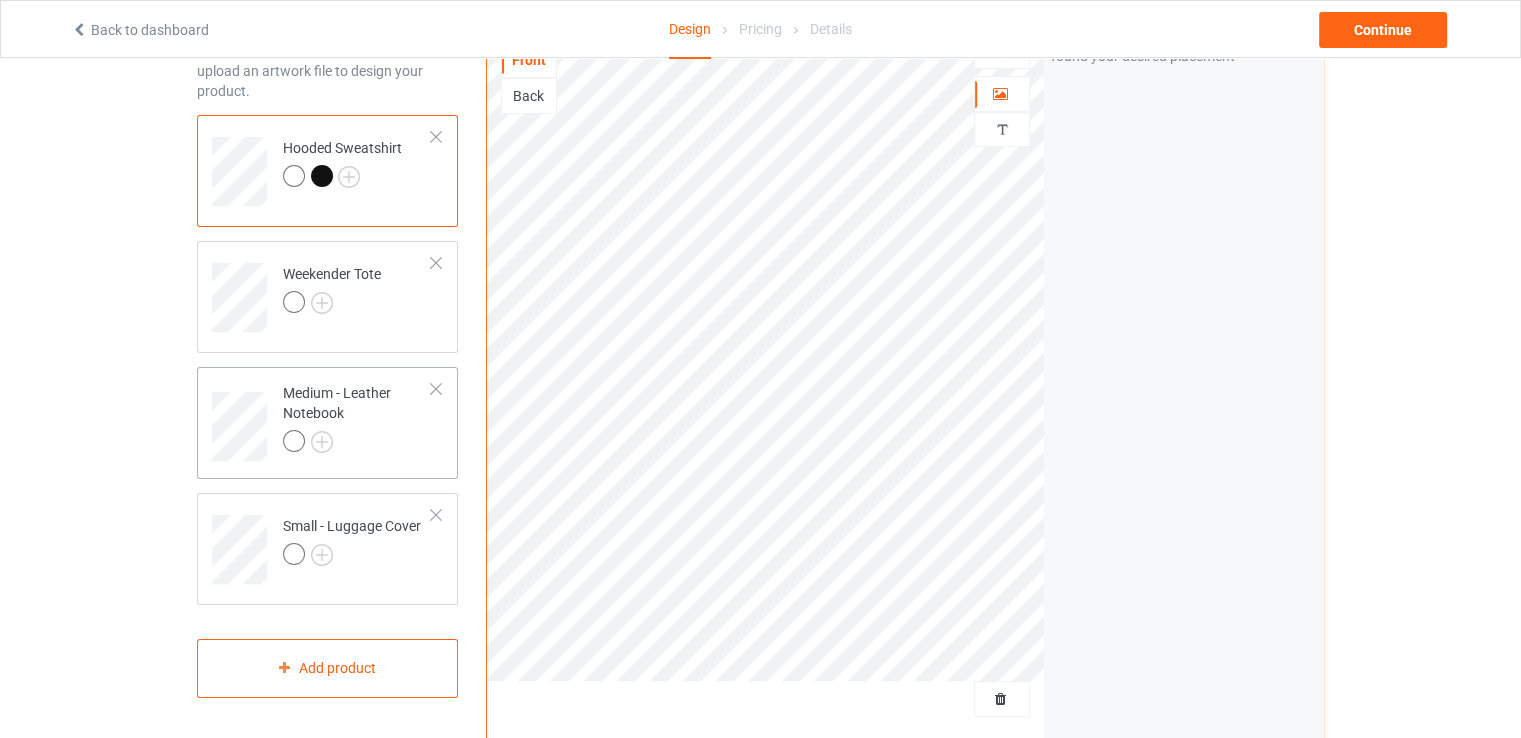 scroll, scrollTop: 124, scrollLeft: 0, axis: vertical 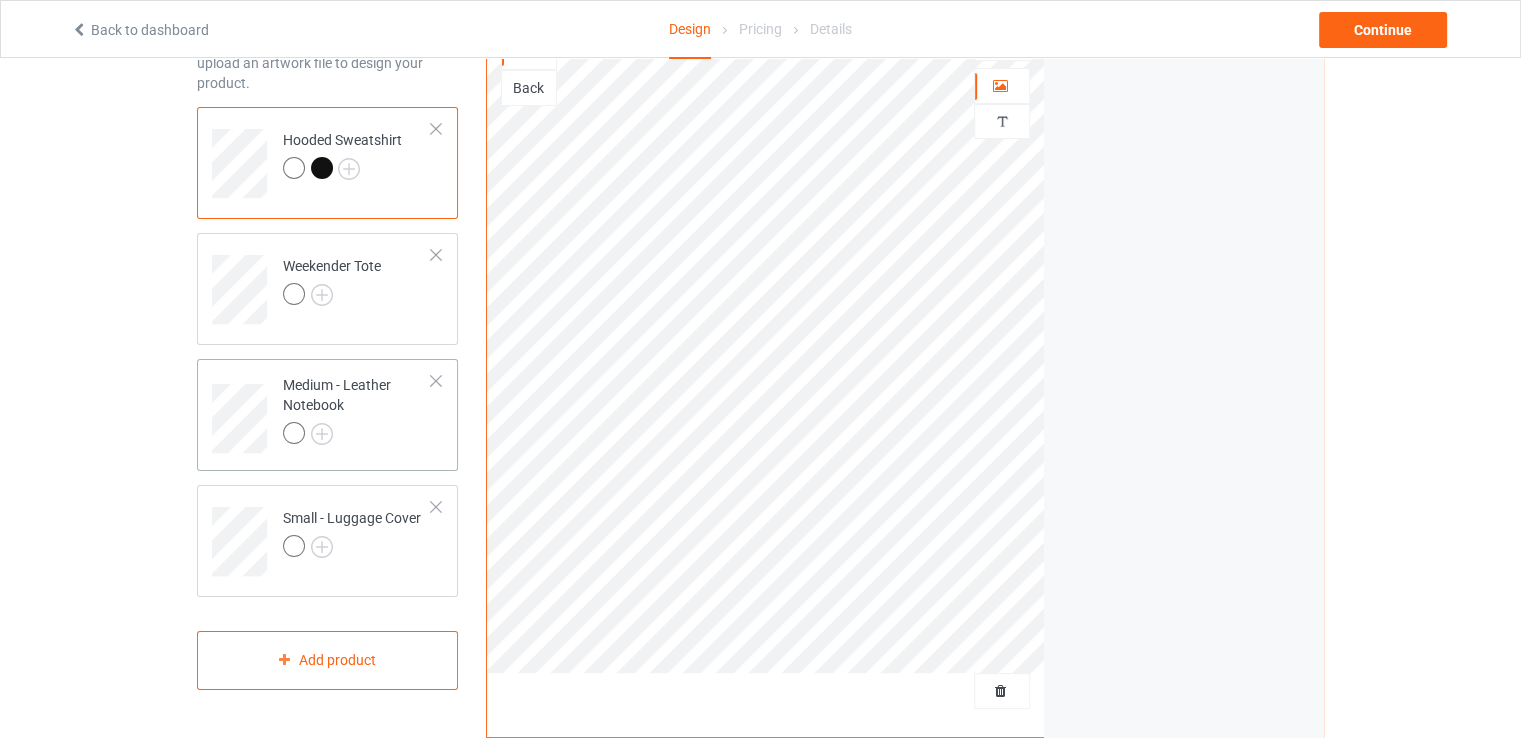 click on "Medium - Leather Notebook" at bounding box center (357, 411) 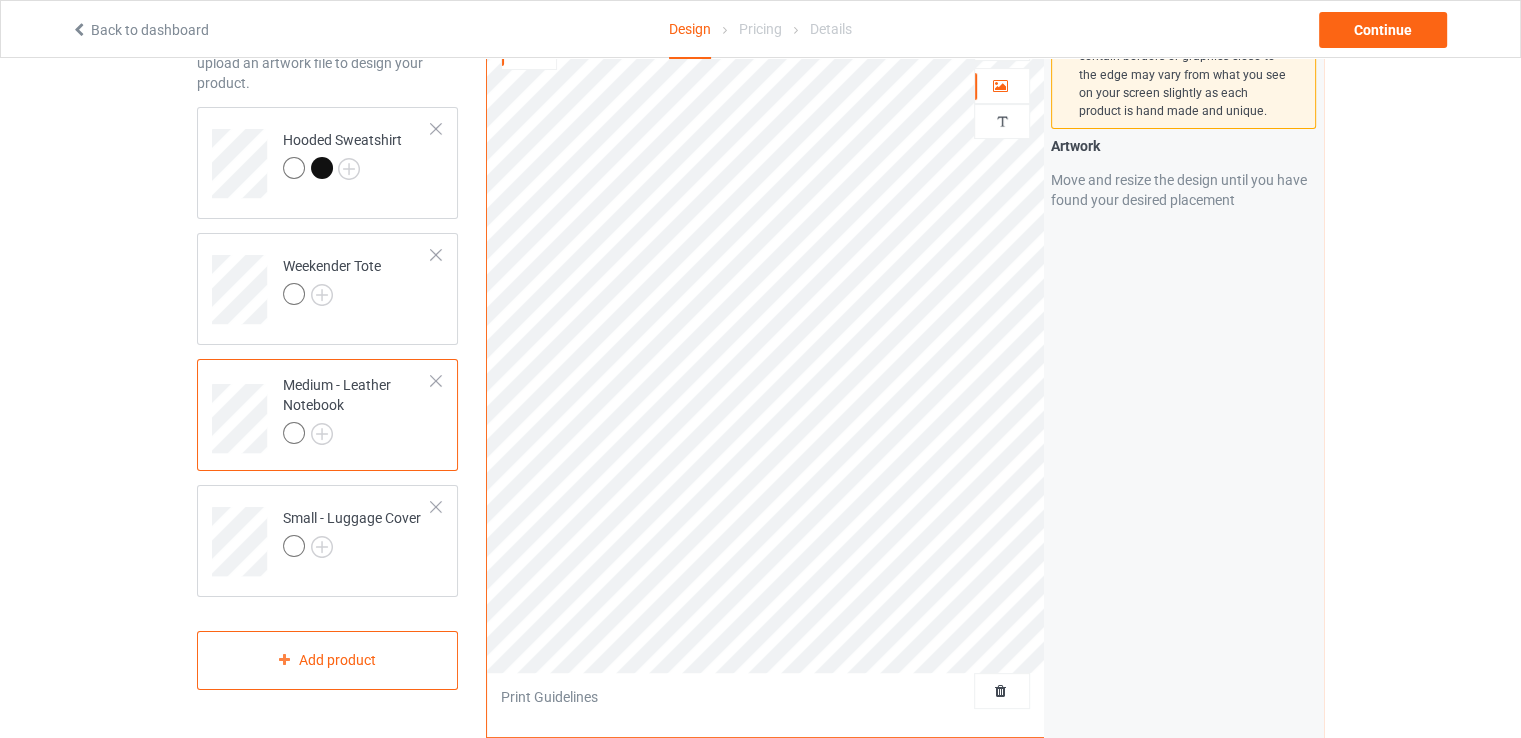 click at bounding box center [436, 381] 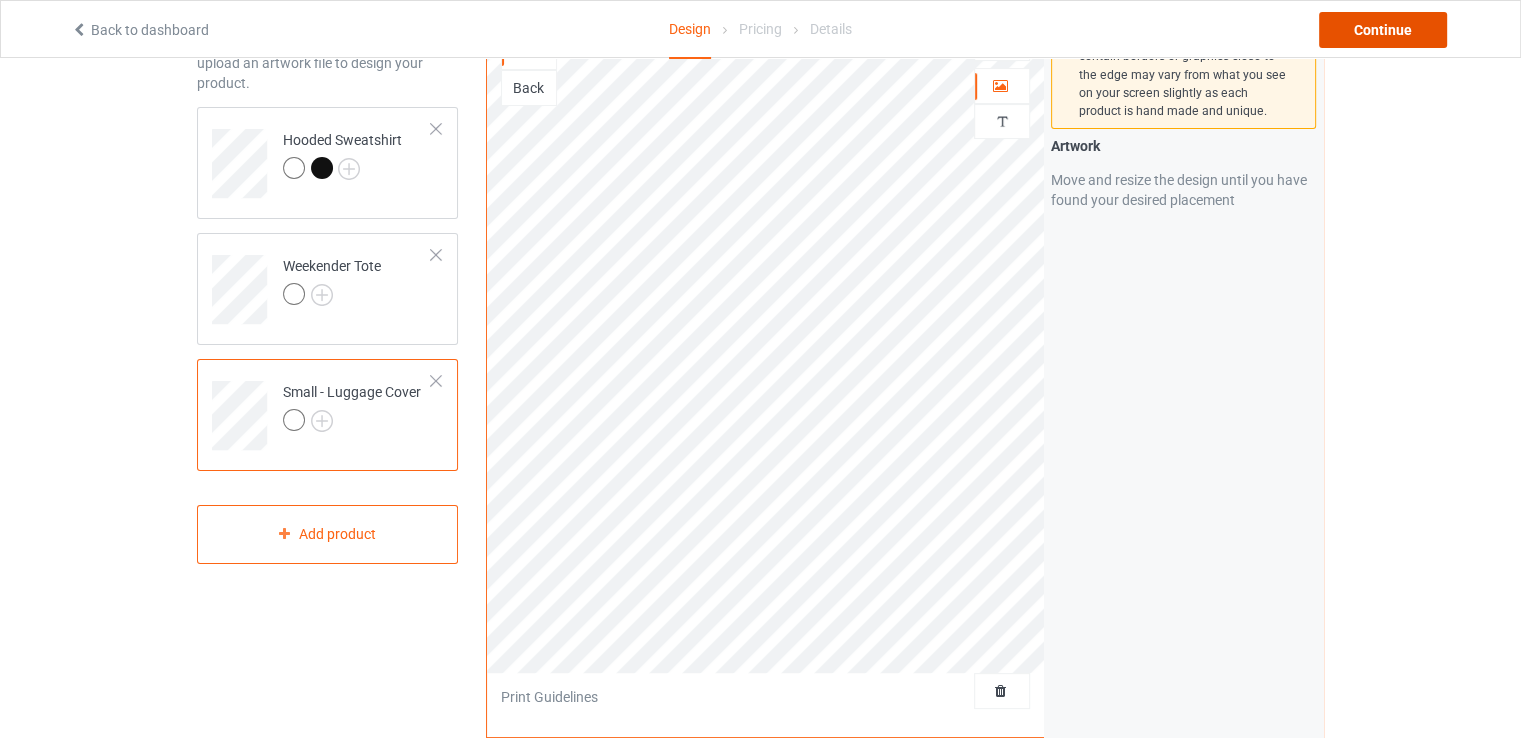 click on "Continue" at bounding box center [1383, 30] 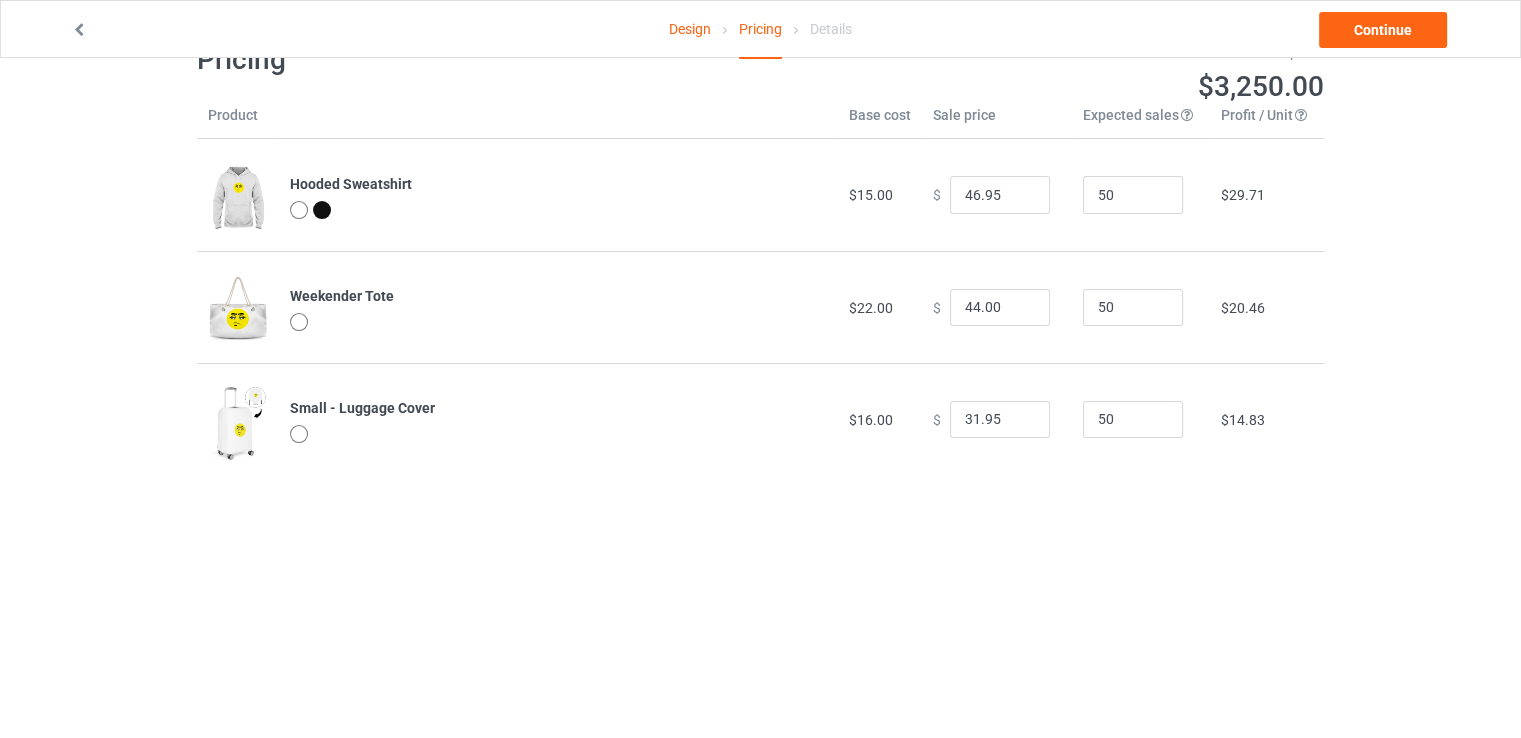 scroll, scrollTop: 0, scrollLeft: 0, axis: both 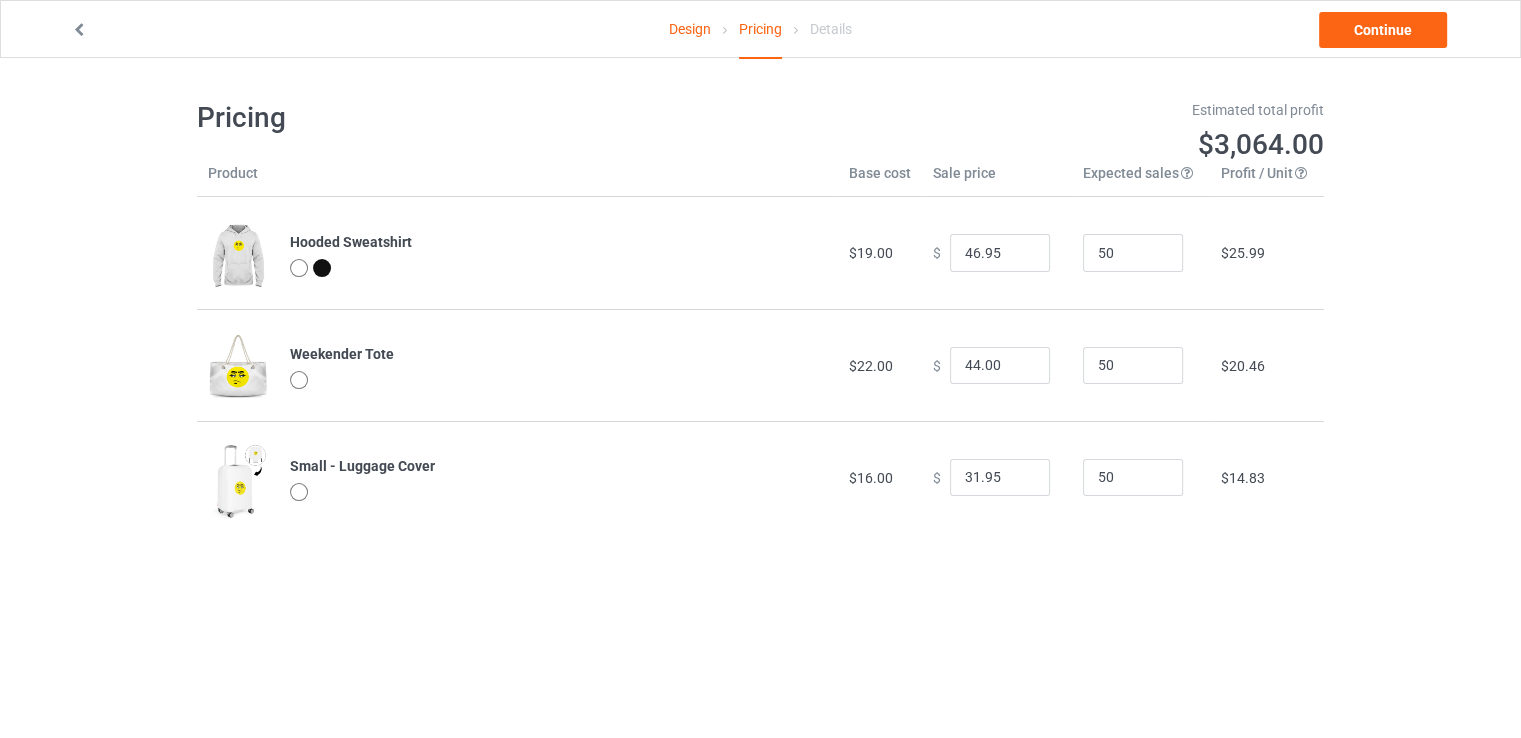 click on "Design" at bounding box center [690, 29] 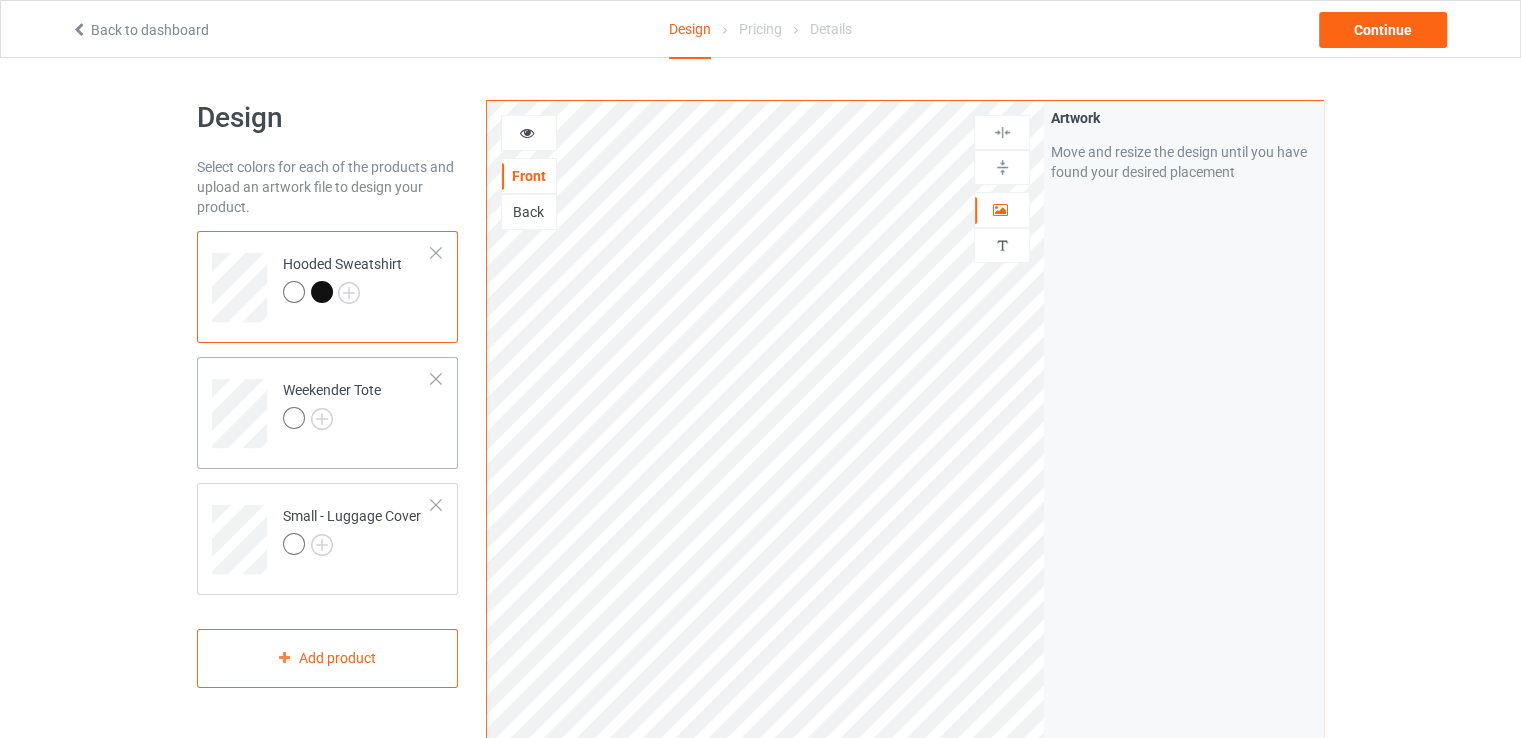 click at bounding box center (242, 406) 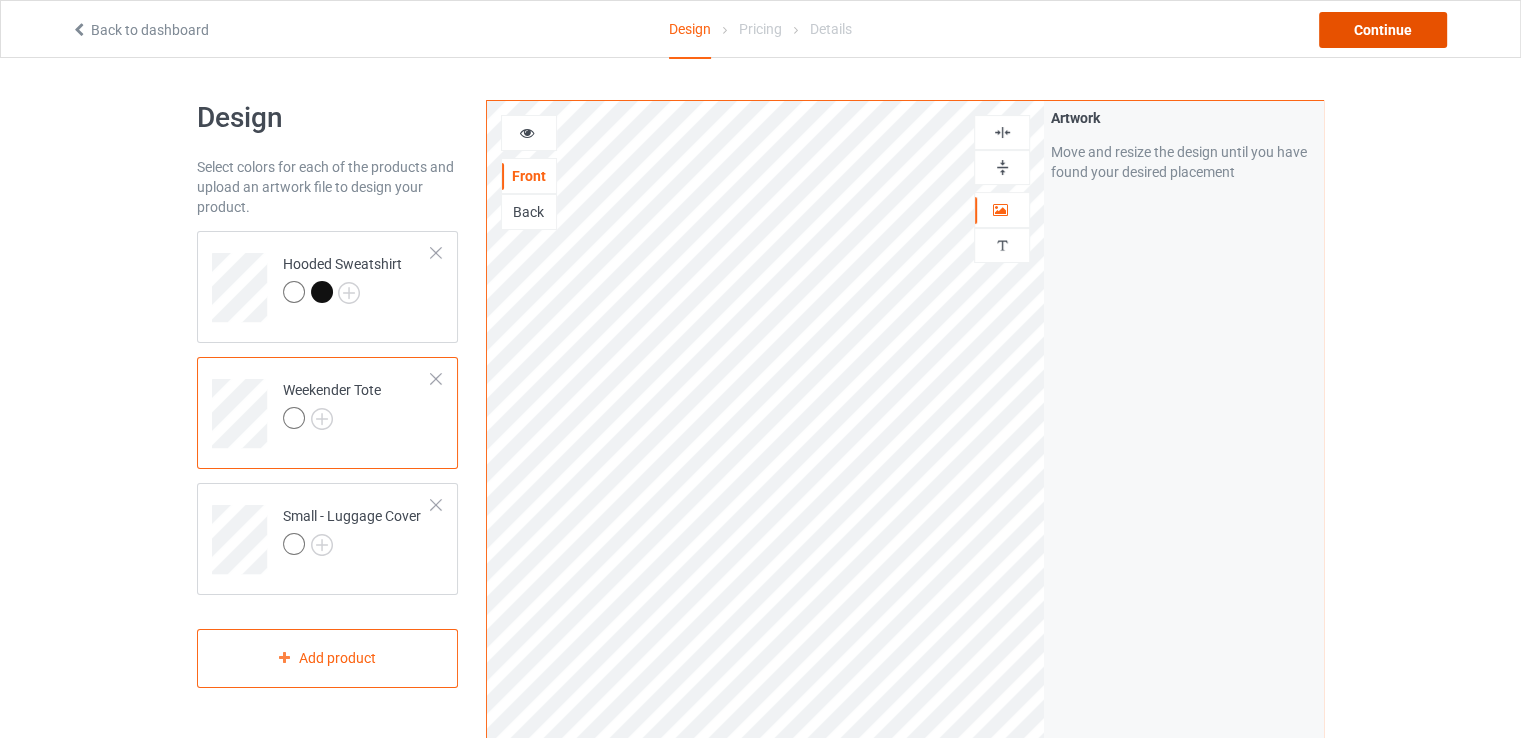 click on "Continue" at bounding box center [1383, 30] 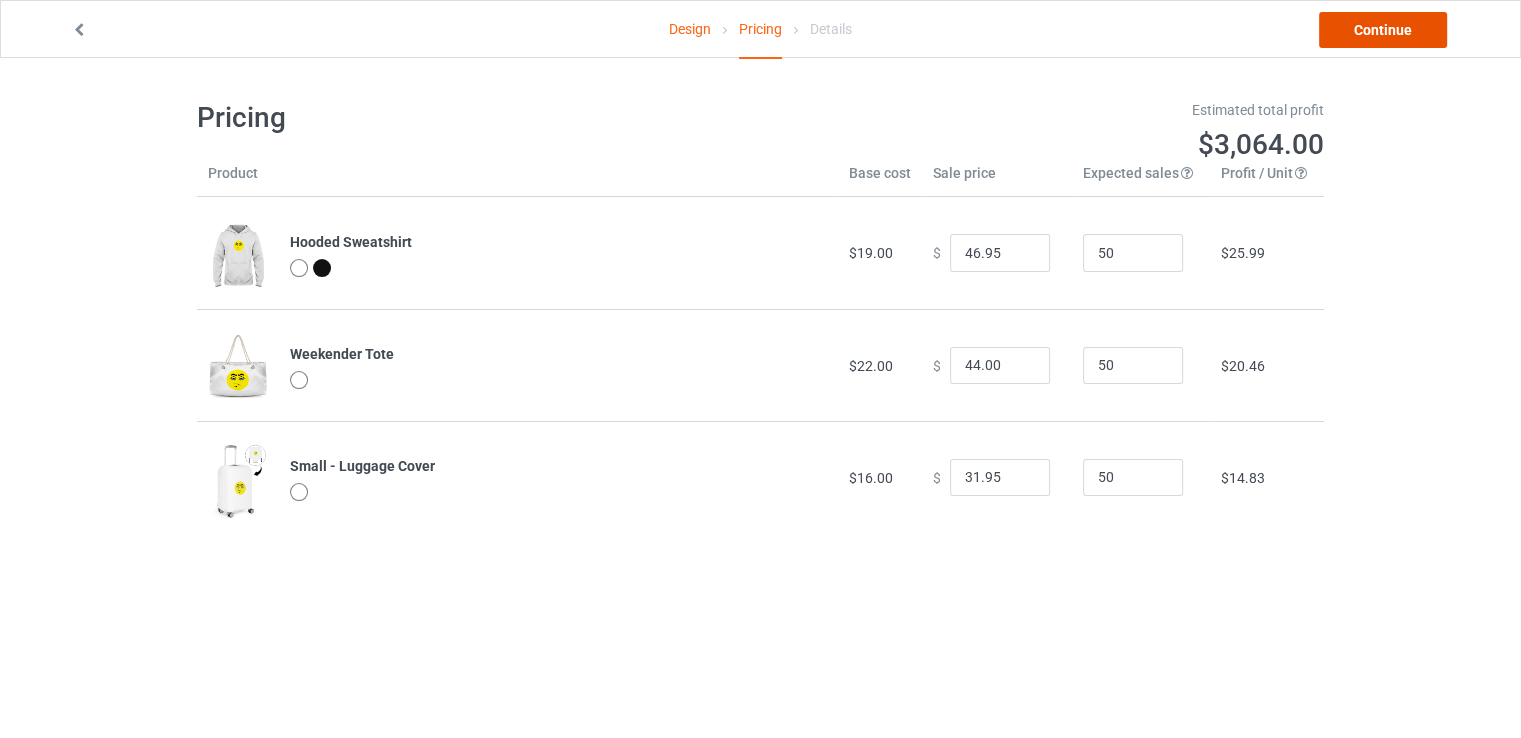 click on "Continue" at bounding box center (1383, 30) 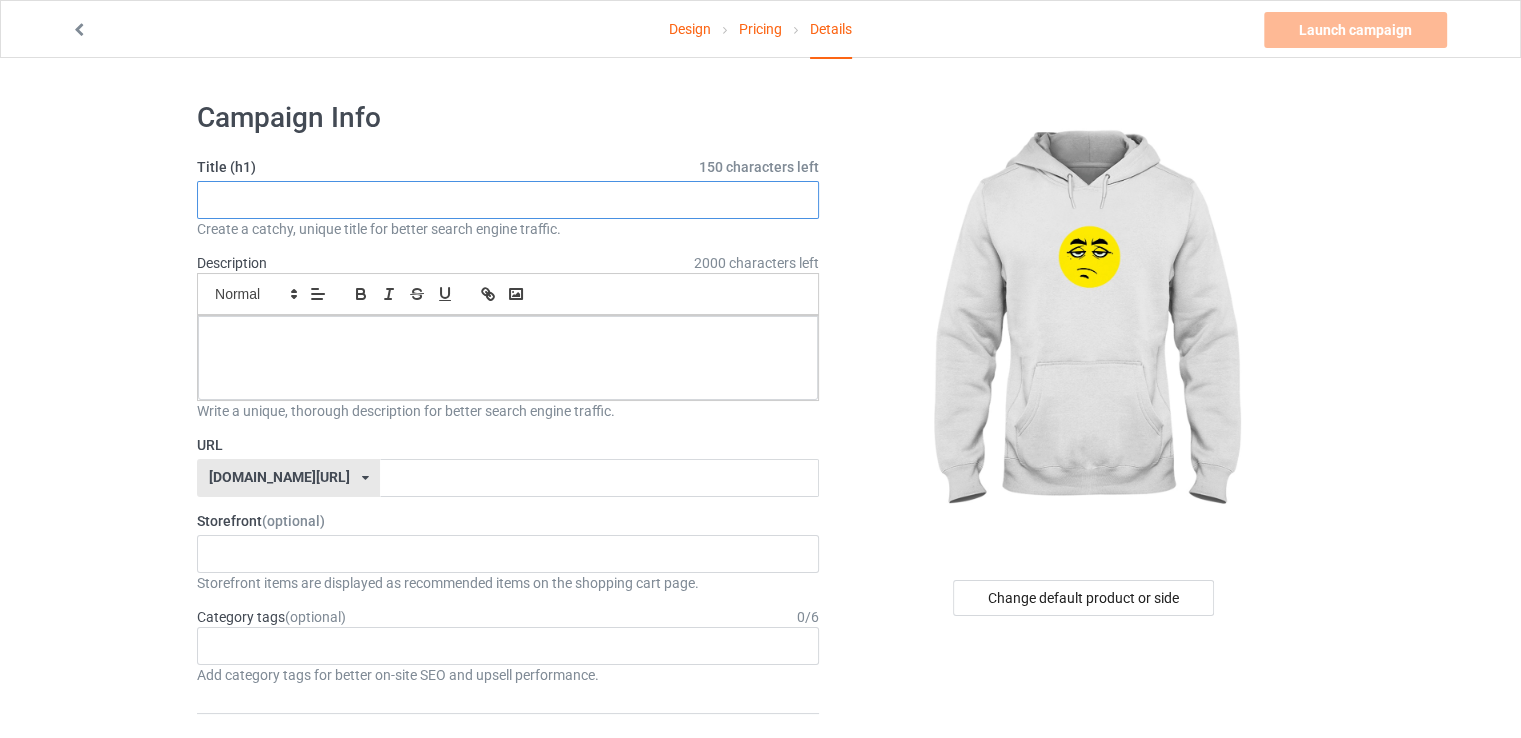 click at bounding box center (508, 200) 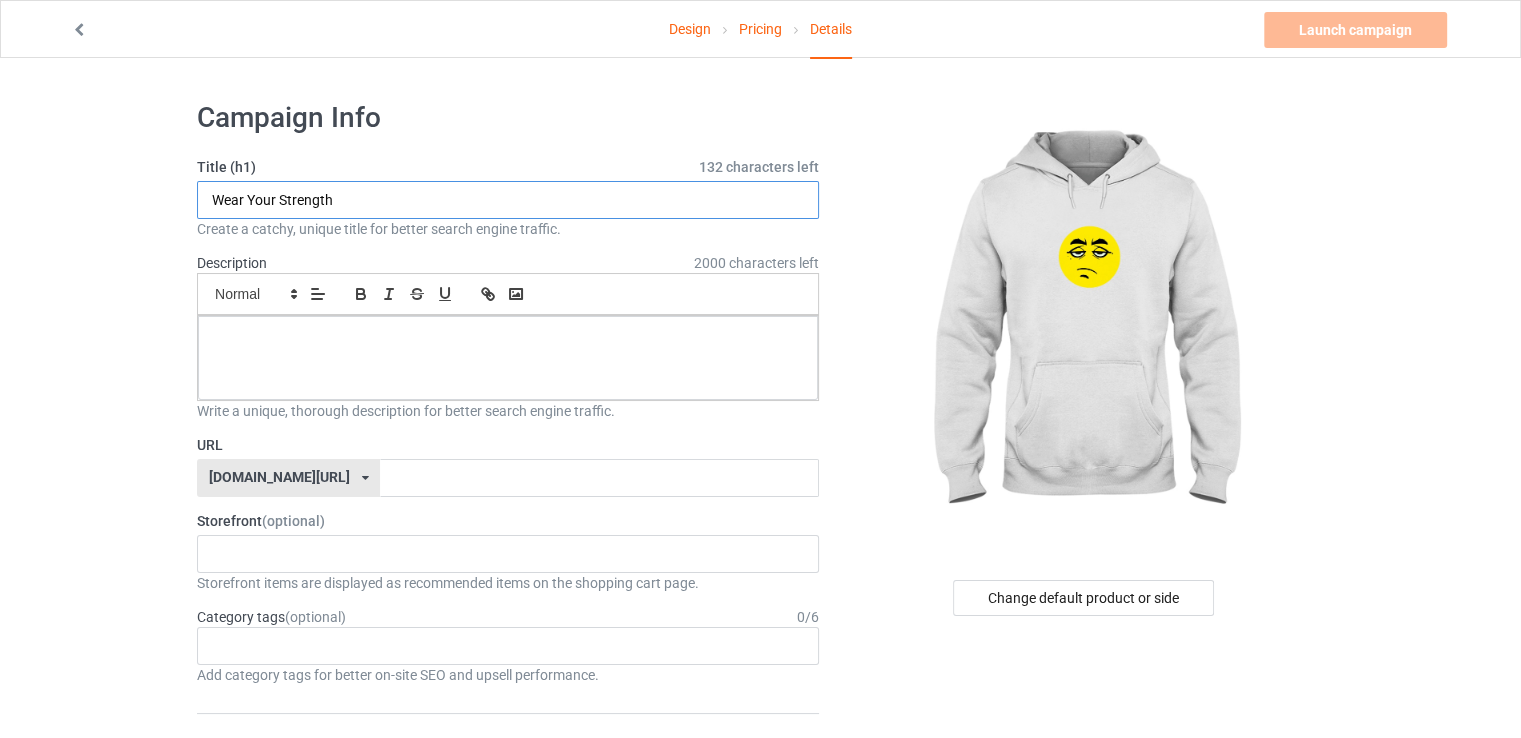 type on "Wear Your Strength" 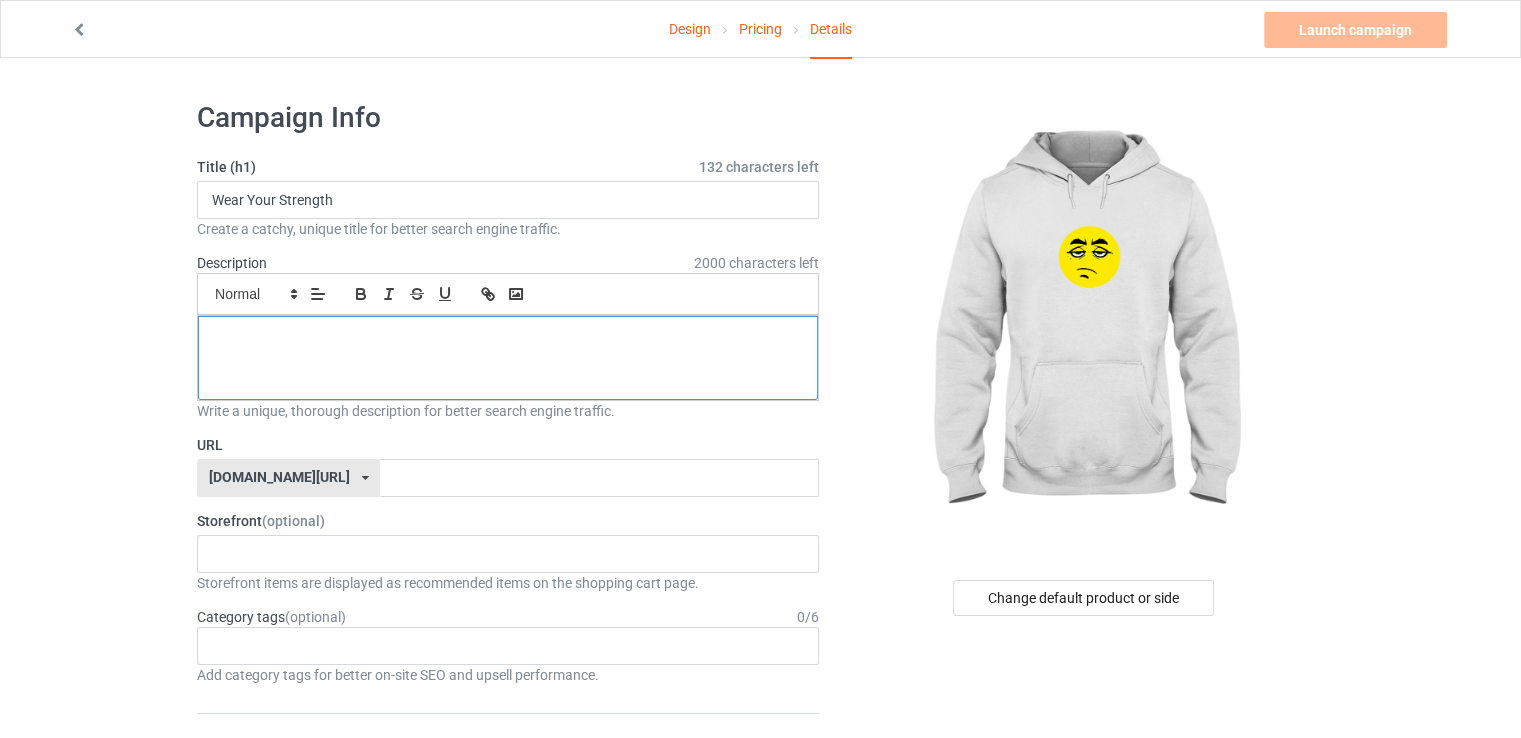 click at bounding box center (508, 338) 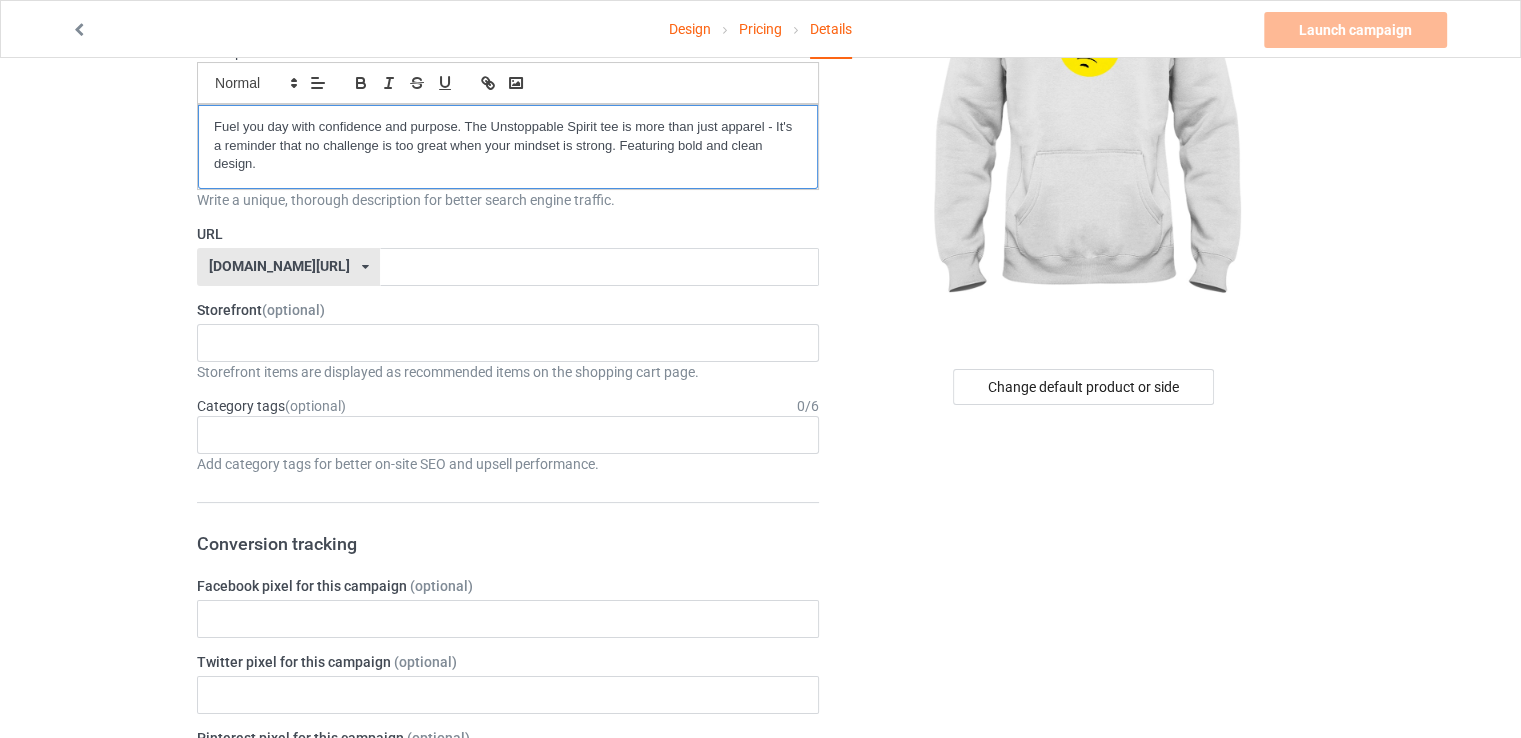 scroll, scrollTop: 228, scrollLeft: 0, axis: vertical 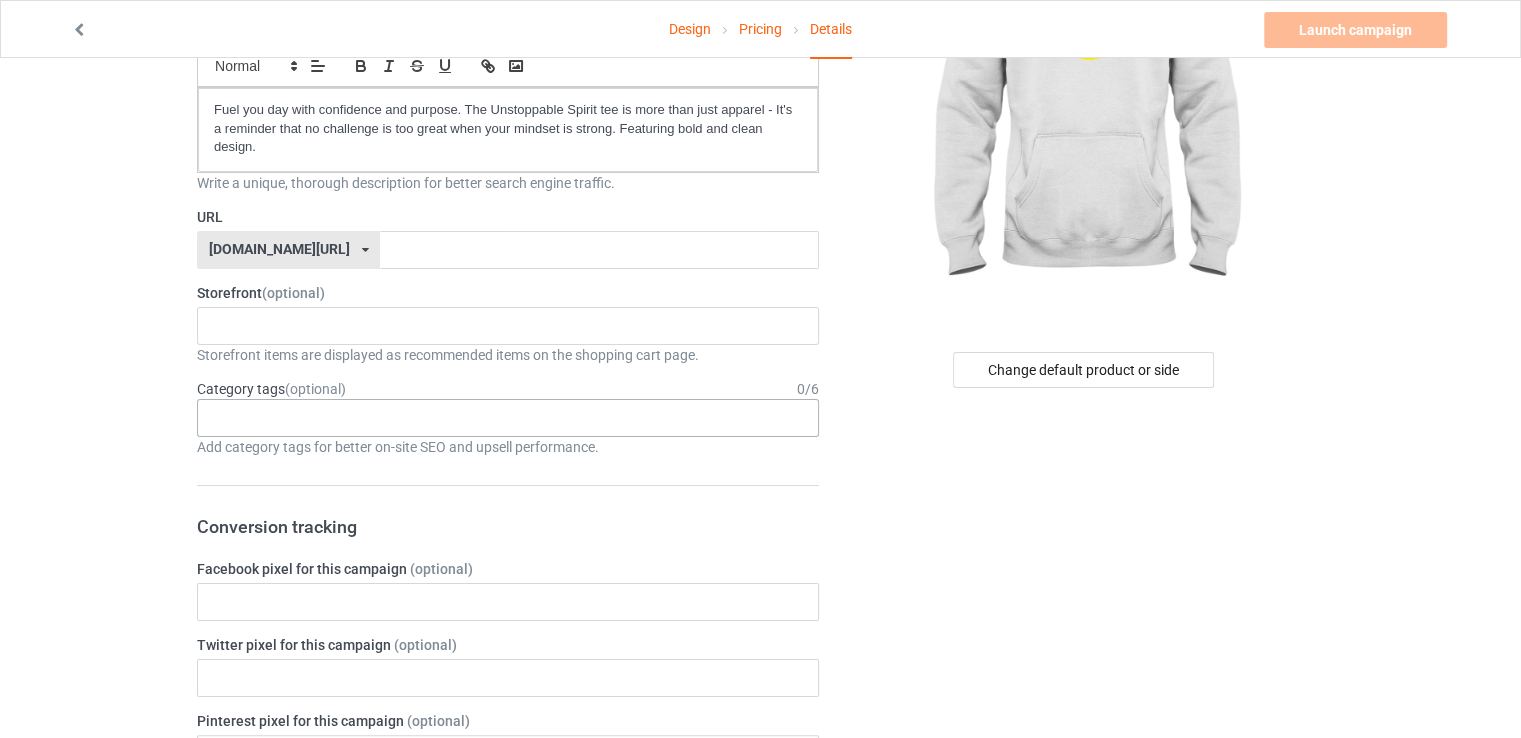 click on "Age > [DEMOGRAPHIC_DATA] > 1 Age > [DEMOGRAPHIC_DATA] Months > 1 Month Age > [DEMOGRAPHIC_DATA] Months Age > [DEMOGRAPHIC_DATA] Age > [DEMOGRAPHIC_DATA] > 10 Age > [DEMOGRAPHIC_DATA] Months > 10 Month Age > [DEMOGRAPHIC_DATA] > 100 Sports > Running > 10K Run Age > [DEMOGRAPHIC_DATA] > 11 Age > [DEMOGRAPHIC_DATA] Months > 11 Month Age > [DEMOGRAPHIC_DATA] > 12 Age > [DEMOGRAPHIC_DATA] Months > 12 Month Age > [DEMOGRAPHIC_DATA] > 13 Age > [DEMOGRAPHIC_DATA] > 14 Age > [DEMOGRAPHIC_DATA] > 15 Sports > Running > 15K Run Age > [DEMOGRAPHIC_DATA] > 16 Age > [DEMOGRAPHIC_DATA] > 17 Age > [DEMOGRAPHIC_DATA] > 18 Age > [DEMOGRAPHIC_DATA] > 19 Age > Decades > 1920s Age > Decades > 1930s Age > Decades > 1940s Age > Decades > 1950s Age > Decades > 1960s Age > Decades > 1970s Age > Decades > 1980s Age > Decades > 1990s Age > [DEMOGRAPHIC_DATA] > 2 Age > [DEMOGRAPHIC_DATA] Months > 2 Month Age > [DEMOGRAPHIC_DATA] > 20 Age > [DEMOGRAPHIC_DATA] Age > Decades > 2000s Age > Decades > 2010s Age > [DEMOGRAPHIC_DATA] > 21 Age > [DEMOGRAPHIC_DATA] > 22 Age > [DEMOGRAPHIC_DATA] > 23 Age > [DEMOGRAPHIC_DATA] > 24 Age > [DEMOGRAPHIC_DATA] > 25 Age > [DEMOGRAPHIC_DATA] > 26 Age > [DEMOGRAPHIC_DATA] > 27 Age > [DEMOGRAPHIC_DATA] > 28 Age > [DEMOGRAPHIC_DATA] > 29 Age > [DEMOGRAPHIC_DATA] > 3 Age > [DEMOGRAPHIC_DATA] Months > 3 Month Sports > Basketball > 3-Pointer Age > [DEMOGRAPHIC_DATA] > 30 Age > [DEMOGRAPHIC_DATA] > 31 Age > [DEMOGRAPHIC_DATA] > 32 Age > [DEMOGRAPHIC_DATA] > 33 Age > [DEMOGRAPHIC_DATA] > 34 Age > [DEMOGRAPHIC_DATA] > 35 Age Jobs 1" at bounding box center [508, 418] 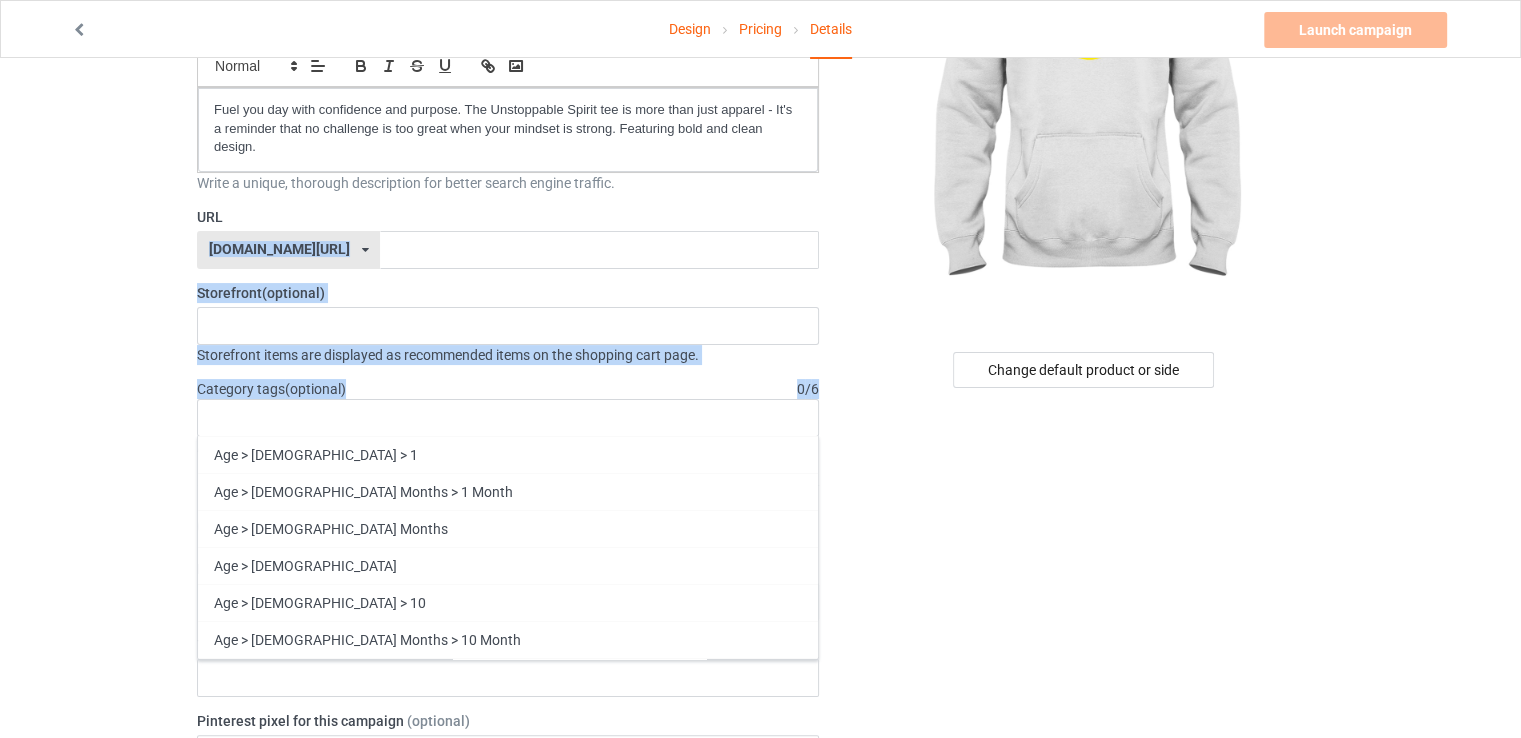 drag, startPoint x: 275, startPoint y: 417, endPoint x: 322, endPoint y: 185, distance: 236.7129 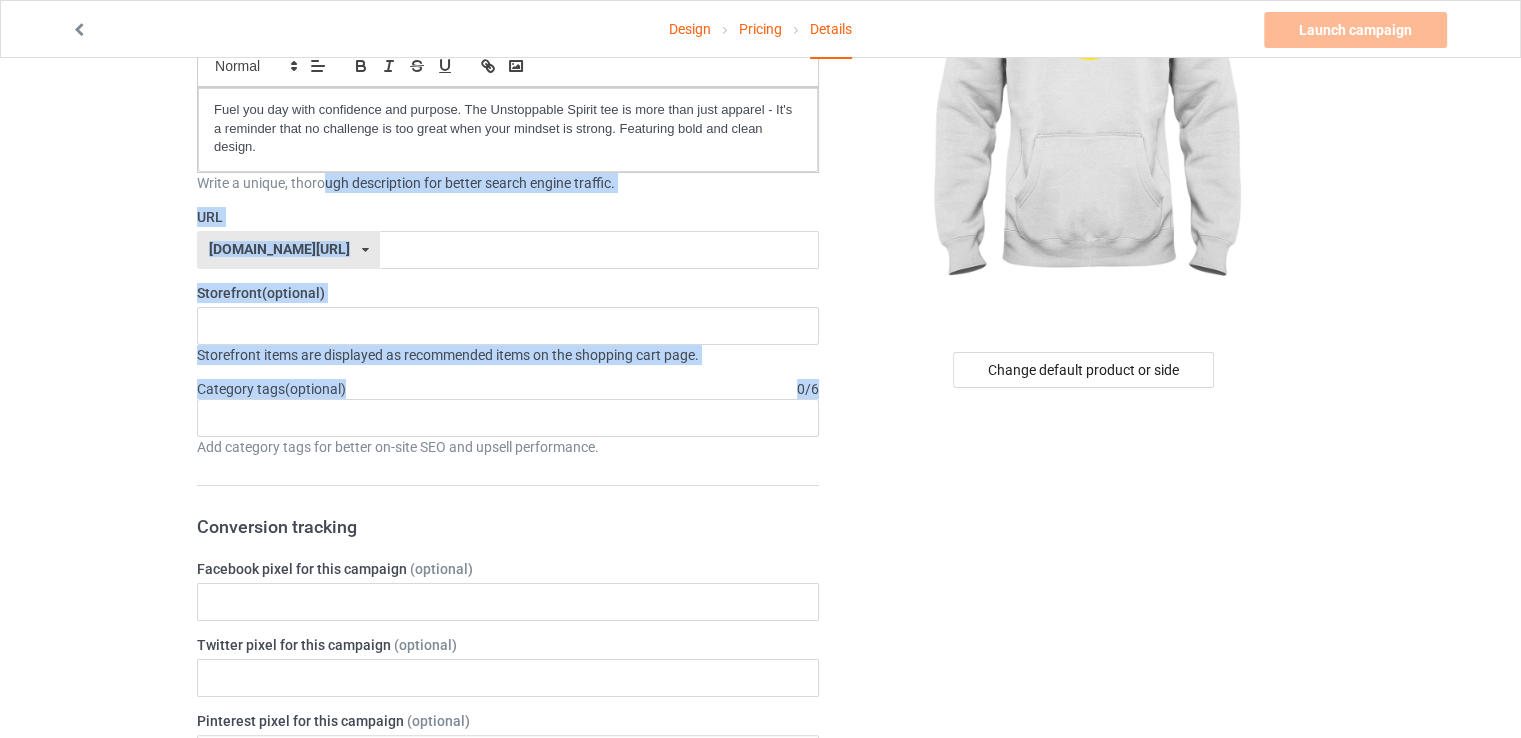 click on "Design Pricing Details Launch campaign Please enter campaign URL Campaign Info Title (h1) 132   characters left Wear Your Strength Create a catchy, unique title for better search engine traffic. Description 1795   characters left       Small Normal Large Big Huge                                                                                     Fuel you day with confidence and purpose. The Unstoppable Spirit tee is more than just apparel - It's a reminder that no challenge is too great when your mindset is strong. Featuring bold and clean design. Write a unique, thorough description for better search engine traffic. URL [DOMAIN_NAME][URL] [DOMAIN_NAME][URL] [DOMAIN_NAME][URL] 660f5a4154addf002f3f4f7d 587d0d41cee36fd012c64a69 Storefront (optional) Mistervaden Tees: Wearable Art, Exclusive Graphics 678f2bffcf1eda00352a9793 Storefront items are displayed as recommended items on the shopping cart page. Category tags (optional) 0 / 6 Age > [DEMOGRAPHIC_DATA] > 1 Age > [DEMOGRAPHIC_DATA] Months > 1 Month Age > [DEMOGRAPHIC_DATA] Months Age > [DEMOGRAPHIC_DATA] Age > [DEMOGRAPHIC_DATA] > 10 1" at bounding box center (760, 866) 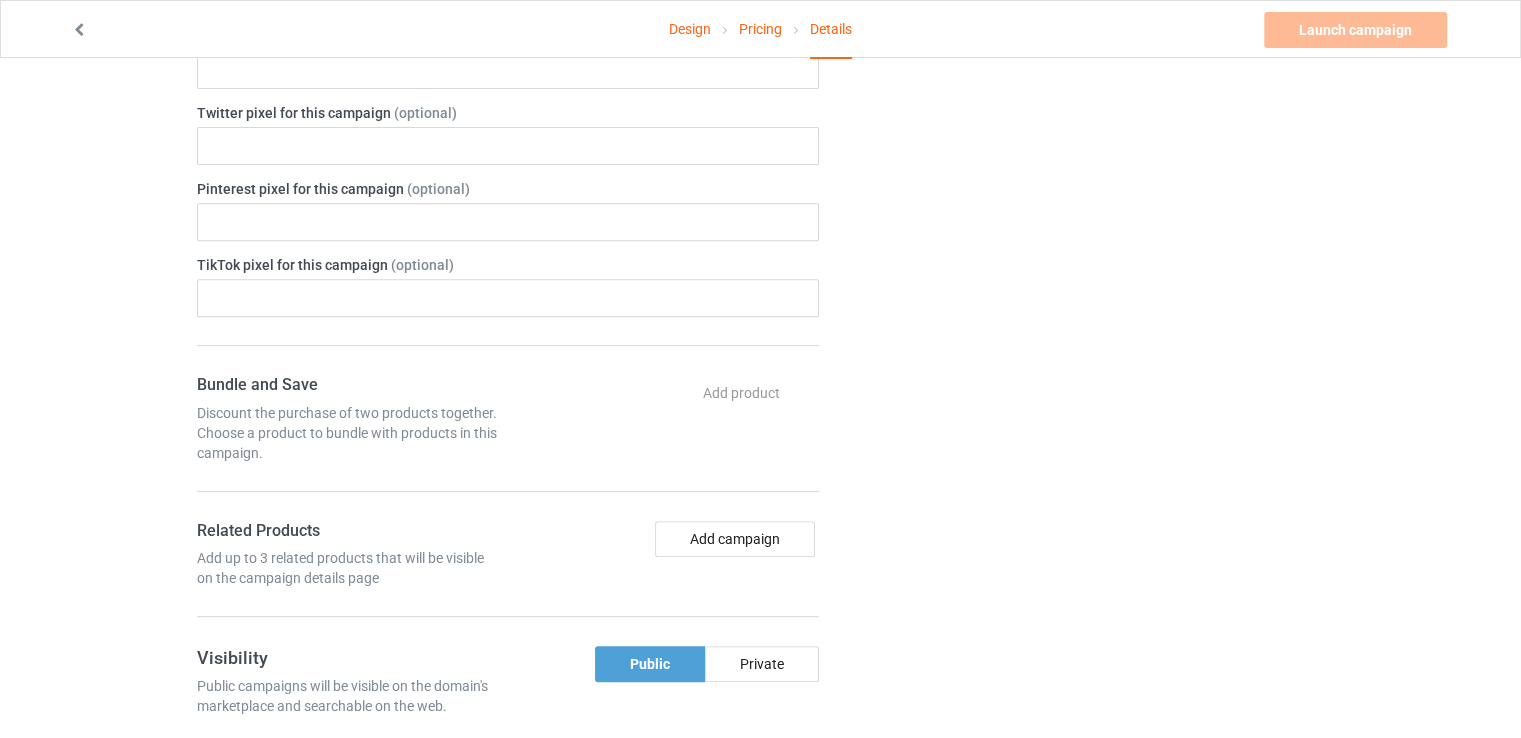 scroll, scrollTop: 762, scrollLeft: 0, axis: vertical 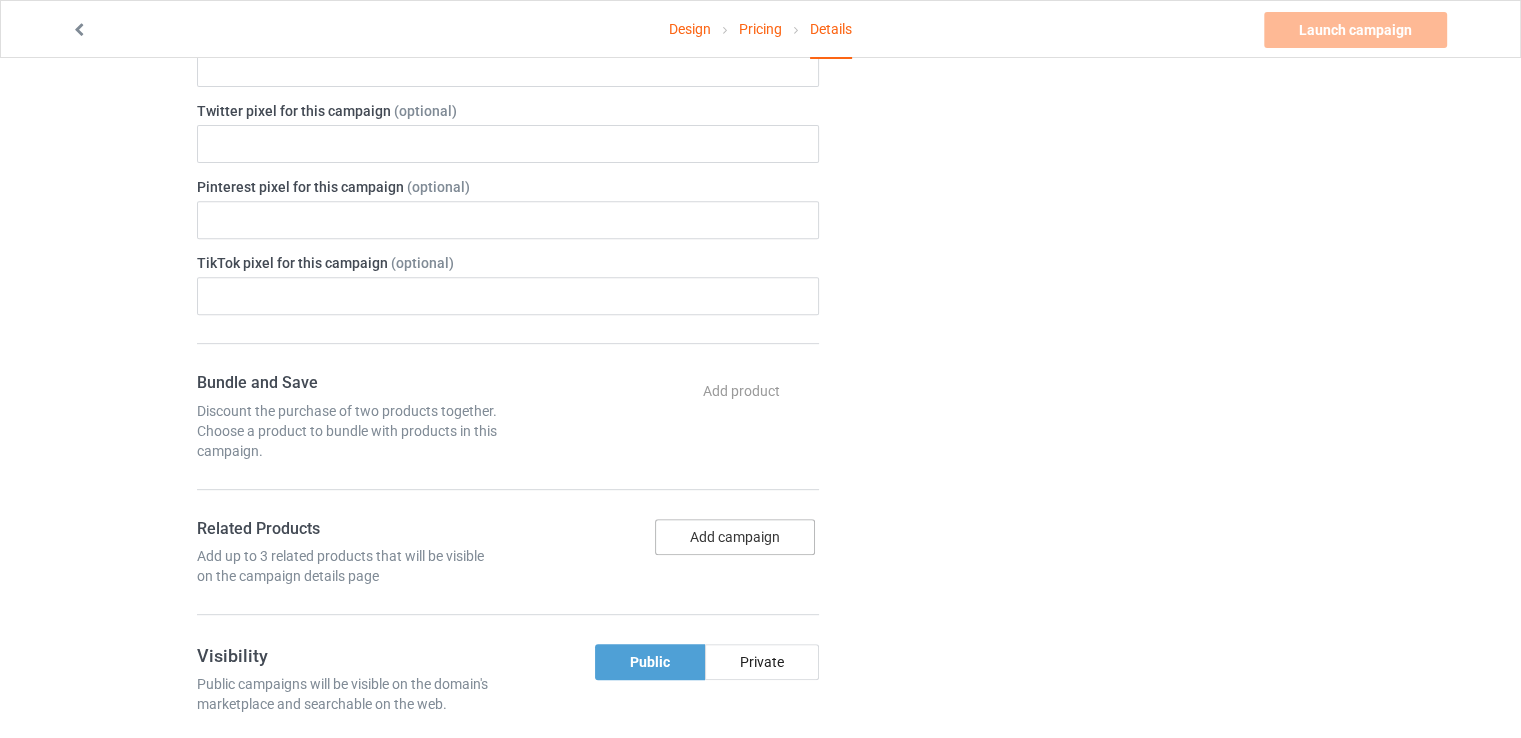 click on "Add campaign" at bounding box center [735, 537] 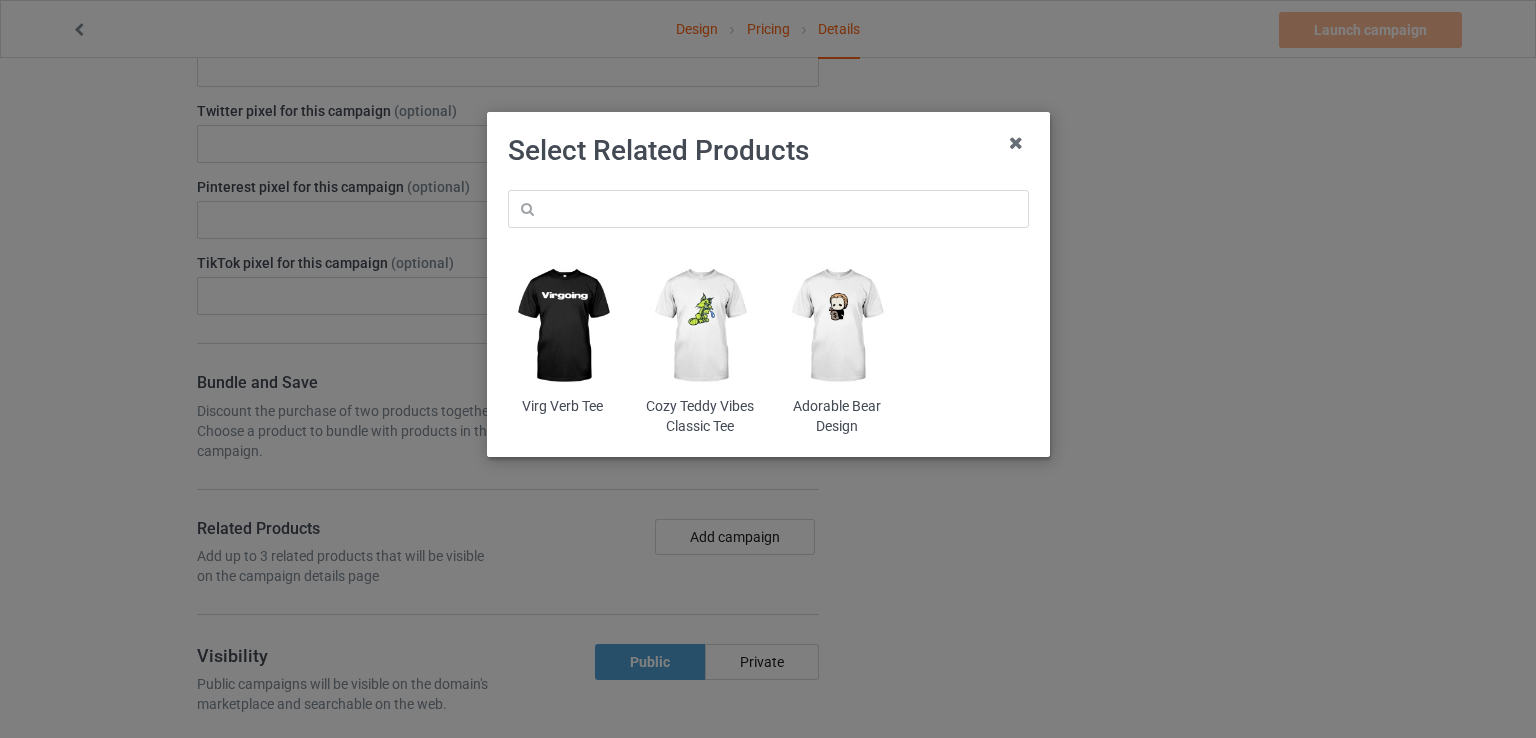 click at bounding box center (836, 326) 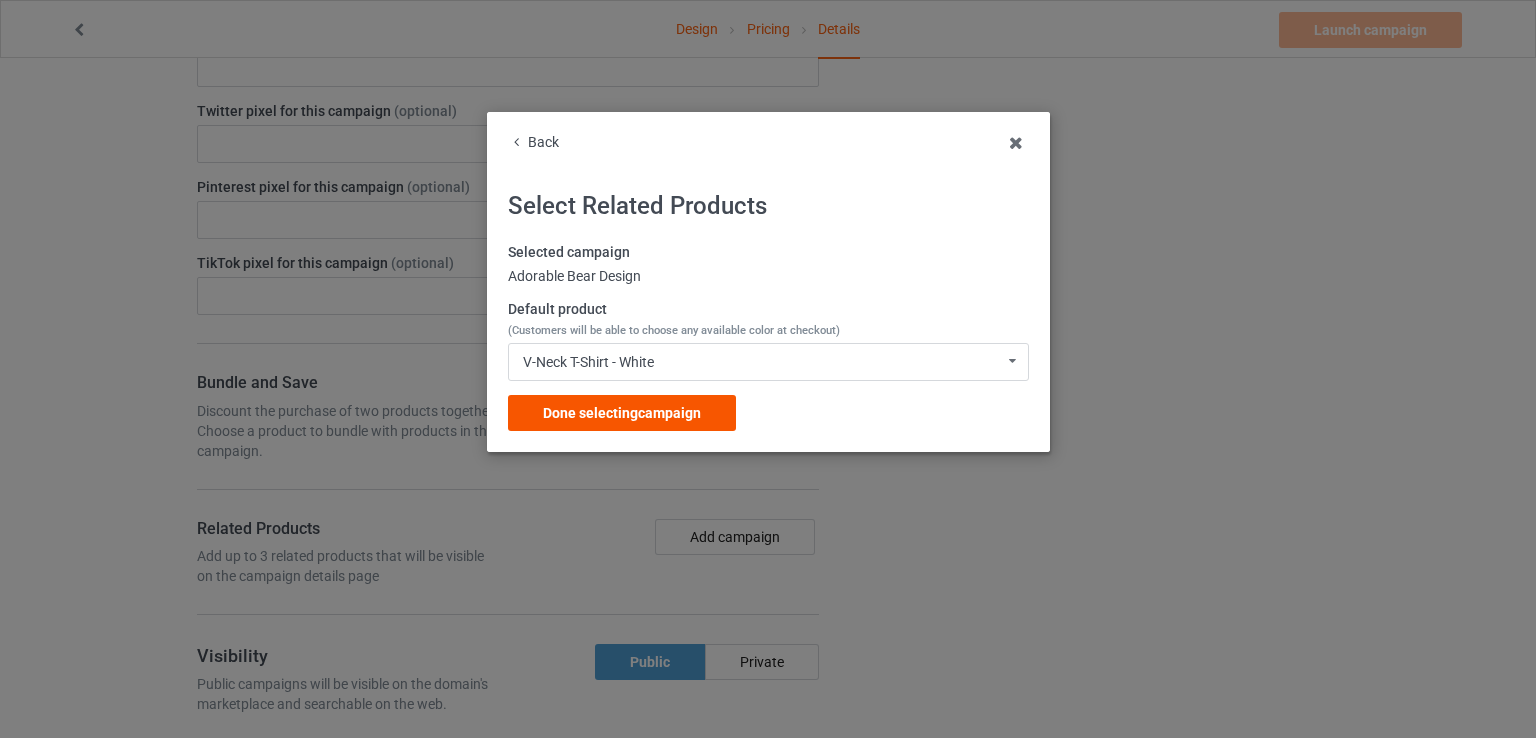 click on "Done selecting  campaign" at bounding box center [622, 413] 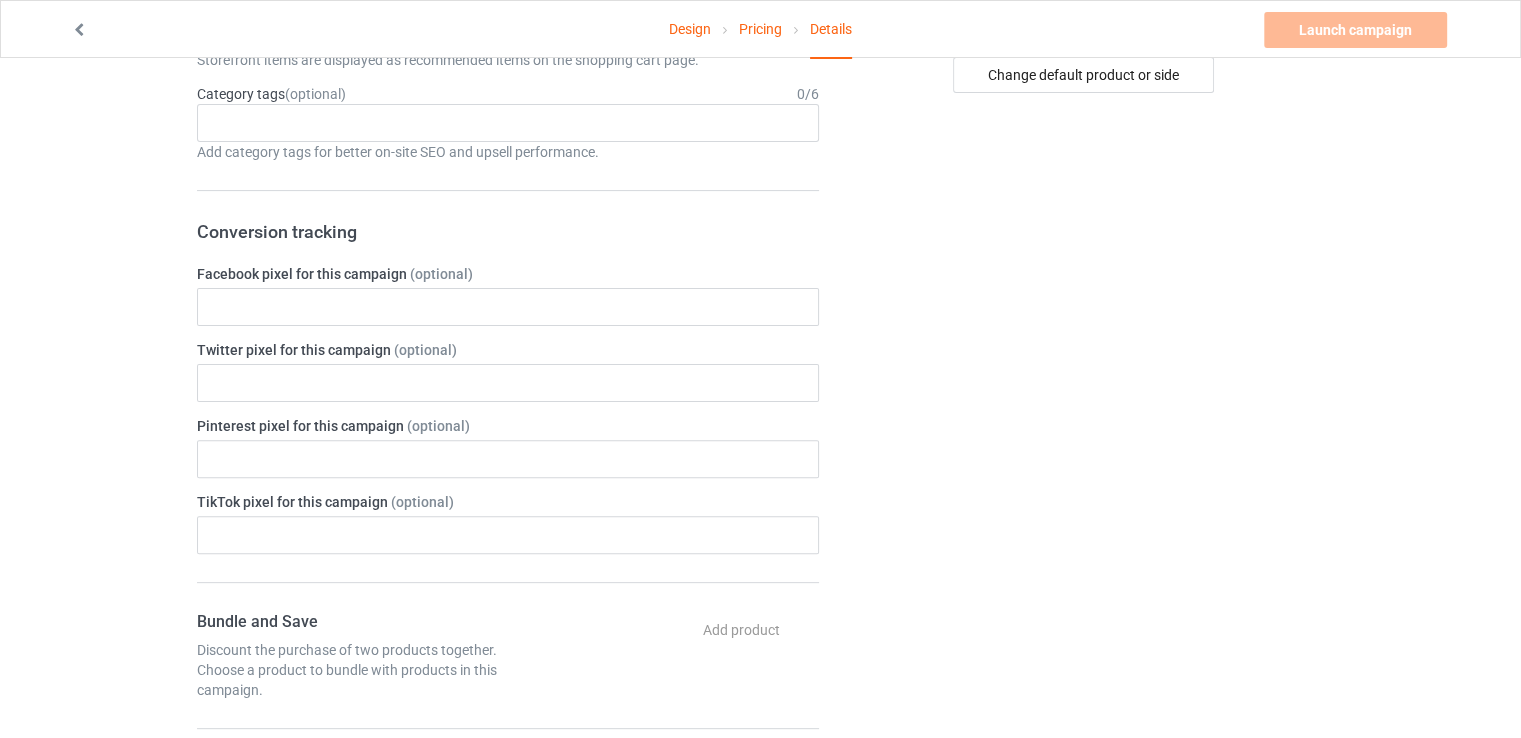scroll, scrollTop: 522, scrollLeft: 0, axis: vertical 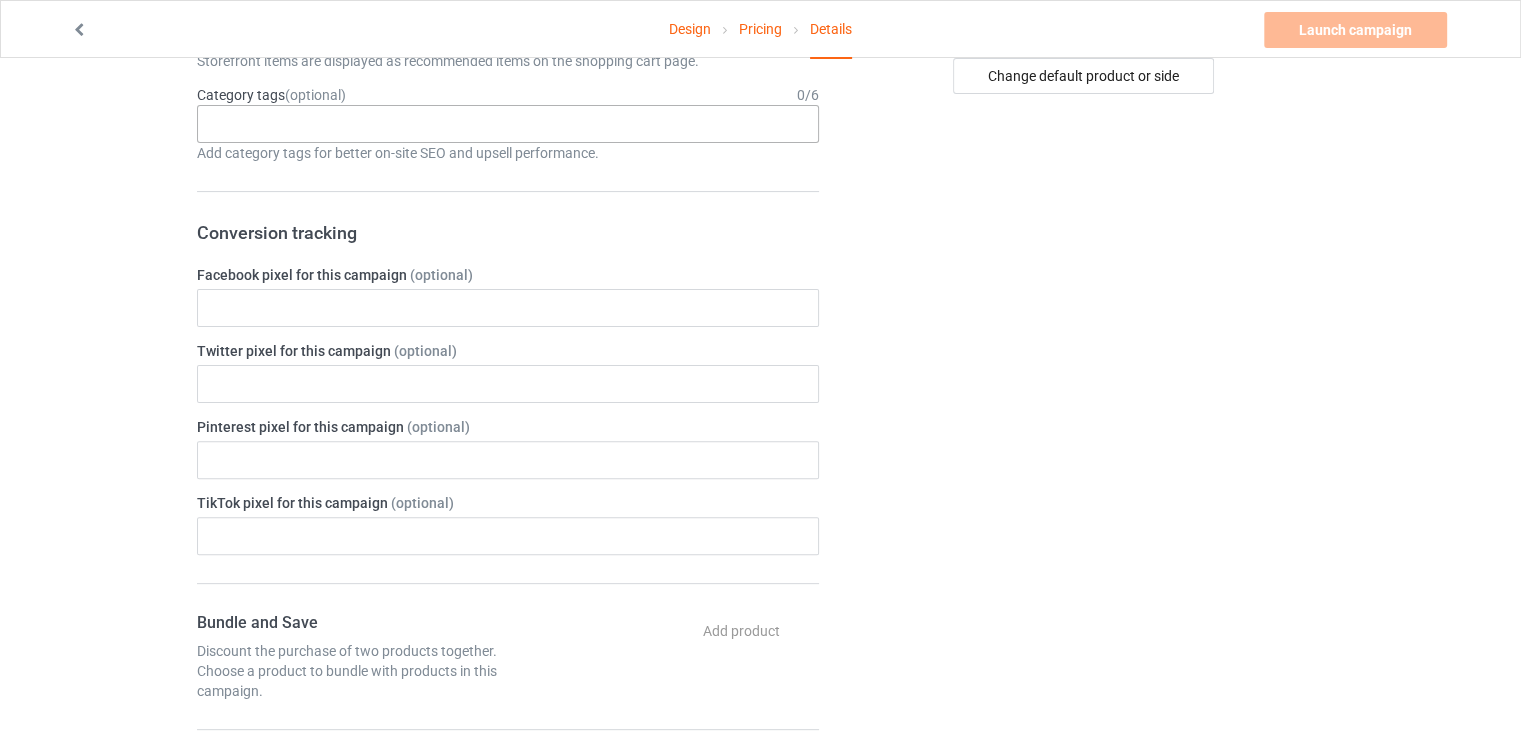 click on "Age > [DEMOGRAPHIC_DATA] > 1 Age > [DEMOGRAPHIC_DATA] Months > 1 Month Age > [DEMOGRAPHIC_DATA] Months Age > [DEMOGRAPHIC_DATA] Age > [DEMOGRAPHIC_DATA] > 10 Age > [DEMOGRAPHIC_DATA] Months > 10 Month Age > [DEMOGRAPHIC_DATA] > 100 Sports > Running > 10K Run Age > [DEMOGRAPHIC_DATA] > 11 Age > [DEMOGRAPHIC_DATA] Months > 11 Month Age > [DEMOGRAPHIC_DATA] > 12 Age > [DEMOGRAPHIC_DATA] Months > 12 Month Age > [DEMOGRAPHIC_DATA] > 13 Age > [DEMOGRAPHIC_DATA] > 14 Age > [DEMOGRAPHIC_DATA] > 15 Sports > Running > 15K Run Age > [DEMOGRAPHIC_DATA] > 16 Age > [DEMOGRAPHIC_DATA] > 17 Age > [DEMOGRAPHIC_DATA] > 18 Age > [DEMOGRAPHIC_DATA] > 19 Age > Decades > 1920s Age > Decades > 1930s Age > Decades > 1940s Age > Decades > 1950s Age > Decades > 1960s Age > Decades > 1970s Age > Decades > 1980s Age > Decades > 1990s Age > [DEMOGRAPHIC_DATA] > 2 Age > [DEMOGRAPHIC_DATA] Months > 2 Month Age > [DEMOGRAPHIC_DATA] > 20 Age > [DEMOGRAPHIC_DATA] Age > Decades > 2000s Age > Decades > 2010s Age > [DEMOGRAPHIC_DATA] > 21 Age > [DEMOGRAPHIC_DATA] > 22 Age > [DEMOGRAPHIC_DATA] > 23 Age > [DEMOGRAPHIC_DATA] > 24 Age > [DEMOGRAPHIC_DATA] > 25 Age > [DEMOGRAPHIC_DATA] > 26 Age > [DEMOGRAPHIC_DATA] > 27 Age > [DEMOGRAPHIC_DATA] > 28 Age > [DEMOGRAPHIC_DATA] > 29 Age > [DEMOGRAPHIC_DATA] > 3 Age > [DEMOGRAPHIC_DATA] Months > 3 Month Sports > Basketball > 3-Pointer Age > [DEMOGRAPHIC_DATA] > 30 Age > [DEMOGRAPHIC_DATA] > 31 Age > [DEMOGRAPHIC_DATA] > 32 Age > [DEMOGRAPHIC_DATA] > 33 Age > [DEMOGRAPHIC_DATA] > 34 Age > [DEMOGRAPHIC_DATA] > 35 Age Jobs 1" at bounding box center (508, 124) 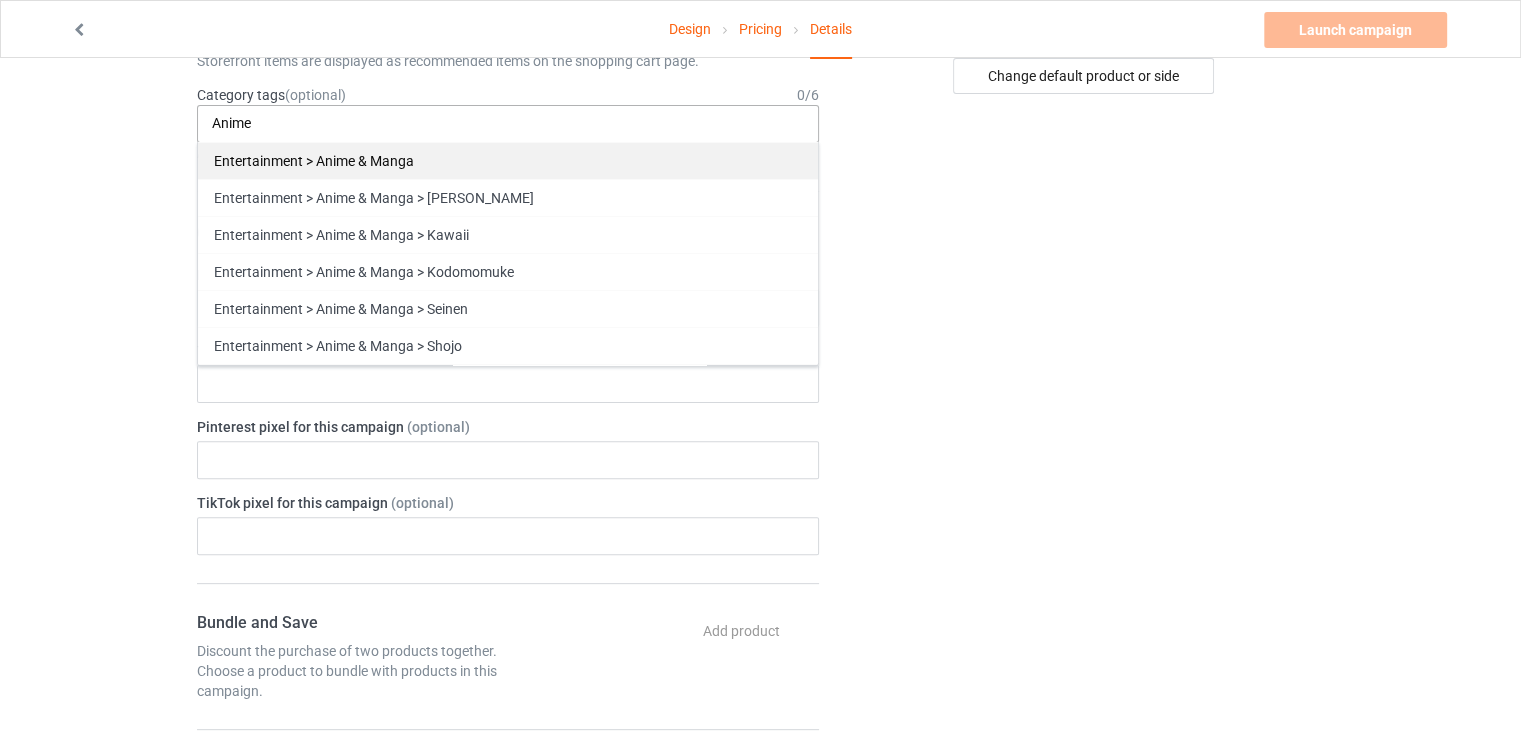 type on "Anime" 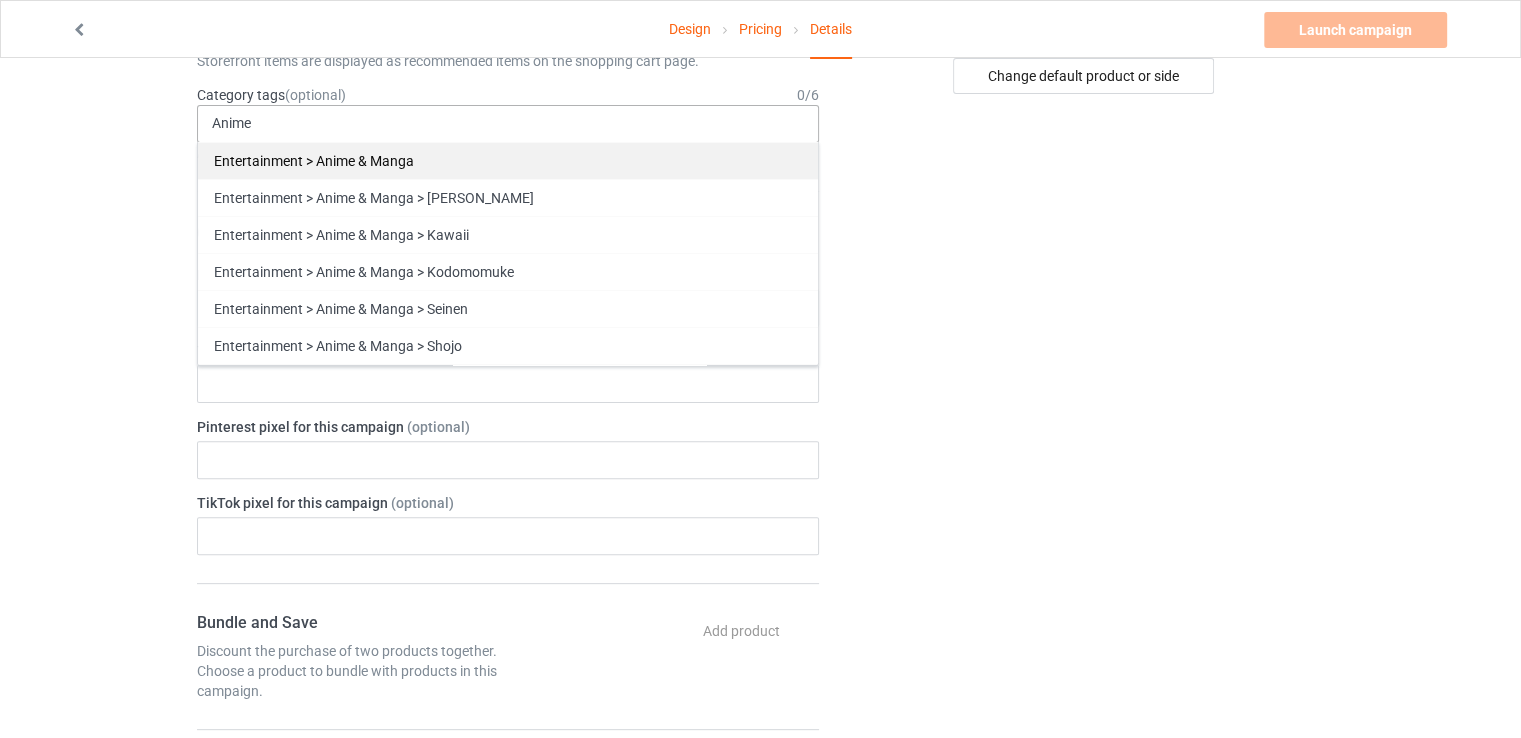 click on "Entertainment > Anime & Manga" at bounding box center (508, 160) 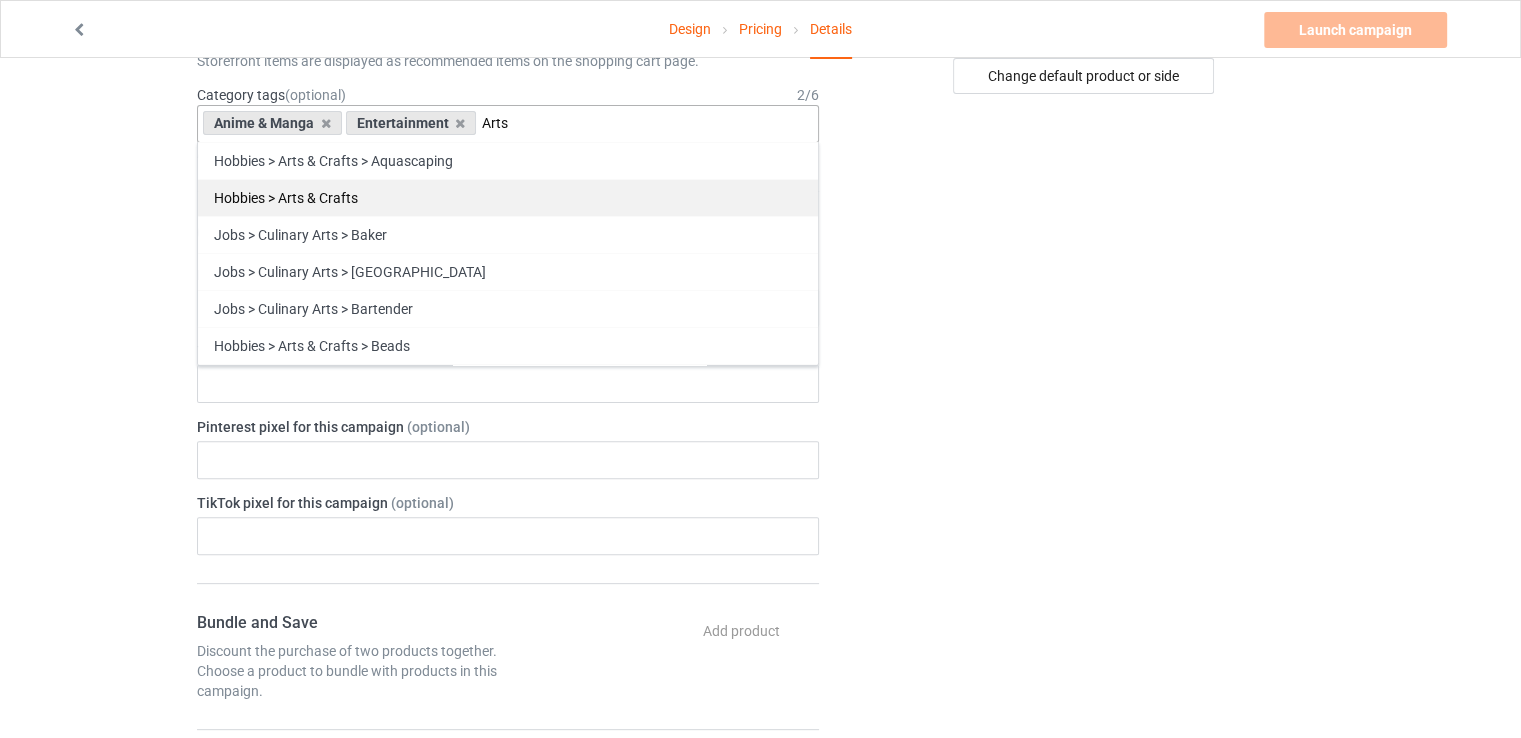 type on "Arts" 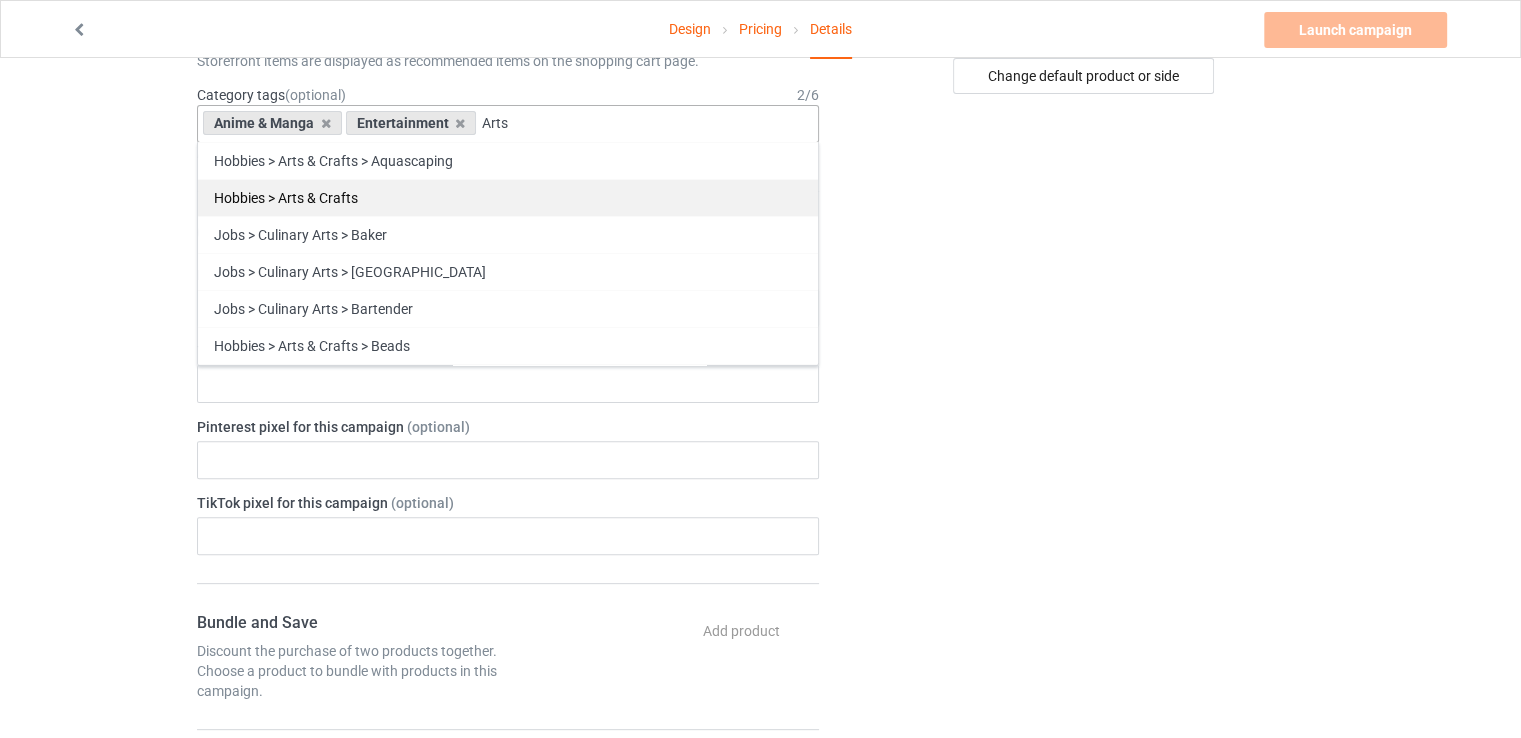 click on "Hobbies > Arts & Crafts" at bounding box center [508, 197] 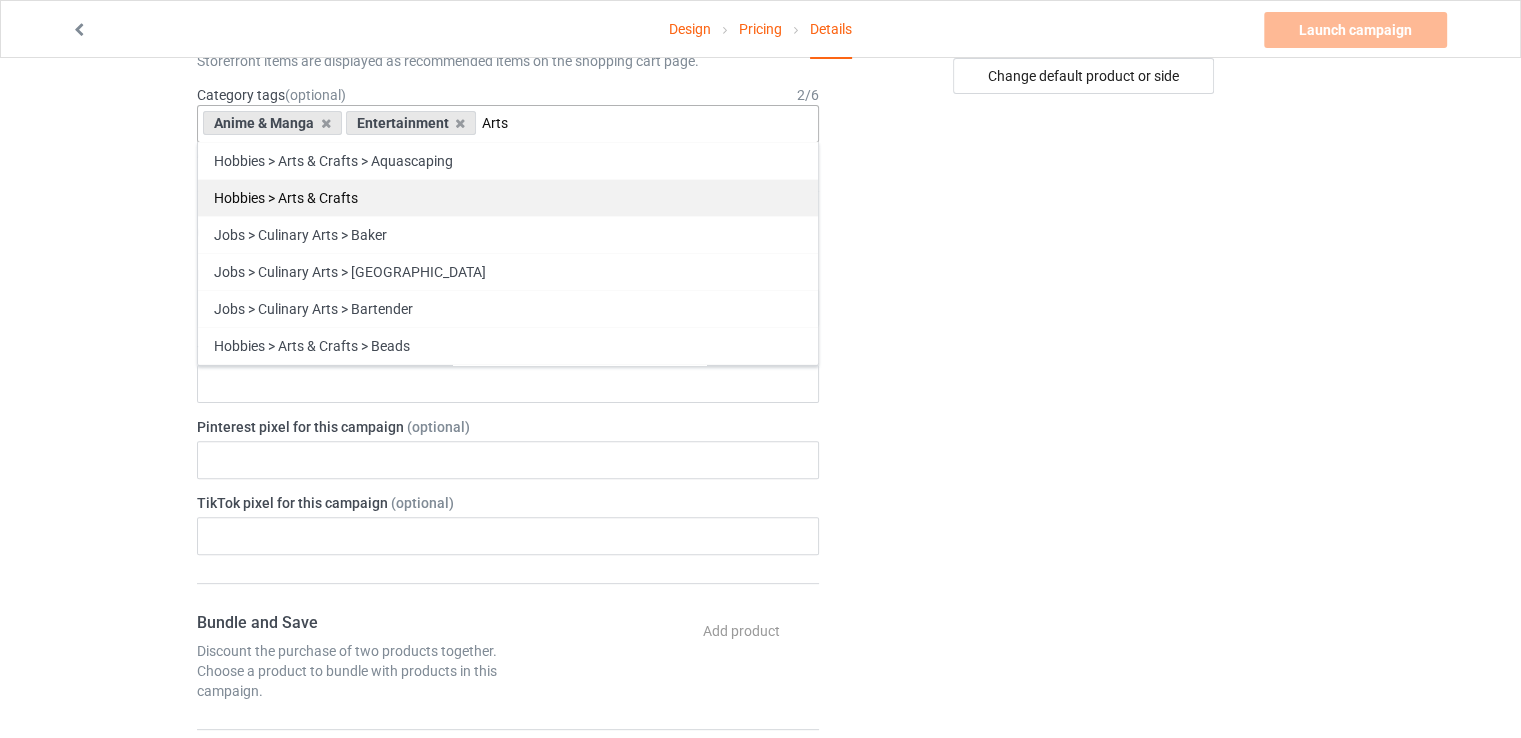 type 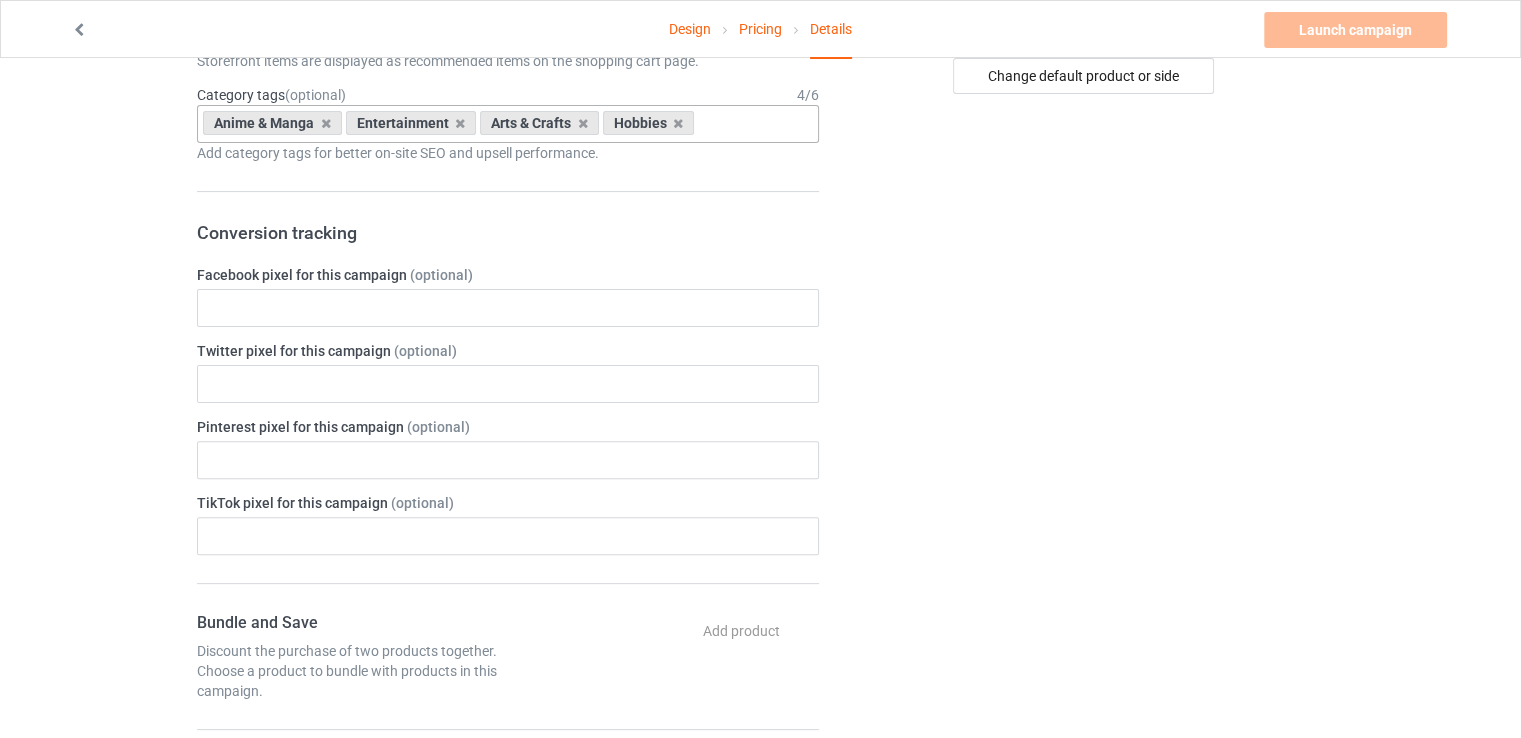 click on "Design Pricing Details Launch campaign Please enter campaign URL Campaign Info Title (h1) 132   characters left Wear Your Strength Create a catchy, unique title for better search engine traffic. Description 1795   characters left       Small Normal Large Big Huge                                                                                     Fuel you day with confidence and purpose. The Unstoppable Spirit tee is more than just apparel - It's a reminder that no challenge is too great when your mindset is strong. Featuring bold and clean design. Write a unique, thorough description for better search engine traffic. URL [DOMAIN_NAME][URL] [DOMAIN_NAME][URL] [DOMAIN_NAME][URL] 660f5a4154addf002f3f4f7d 587d0d41cee36fd012c64a69 Storefront (optional) Mistervaden Tees: Wearable Art, Exclusive Graphics 678f2bffcf1eda00352a9793 Storefront items are displayed as recommended items on the shopping cart page. Category tags (optional) 4 / 6 Anime & Manga Entertainment Arts & Crafts Hobbies Age > [DEMOGRAPHIC_DATA] > 1 Age > [DEMOGRAPHIC_DATA] Months Age [DEMOGRAPHIC_DATA] 2" at bounding box center [760, 623] 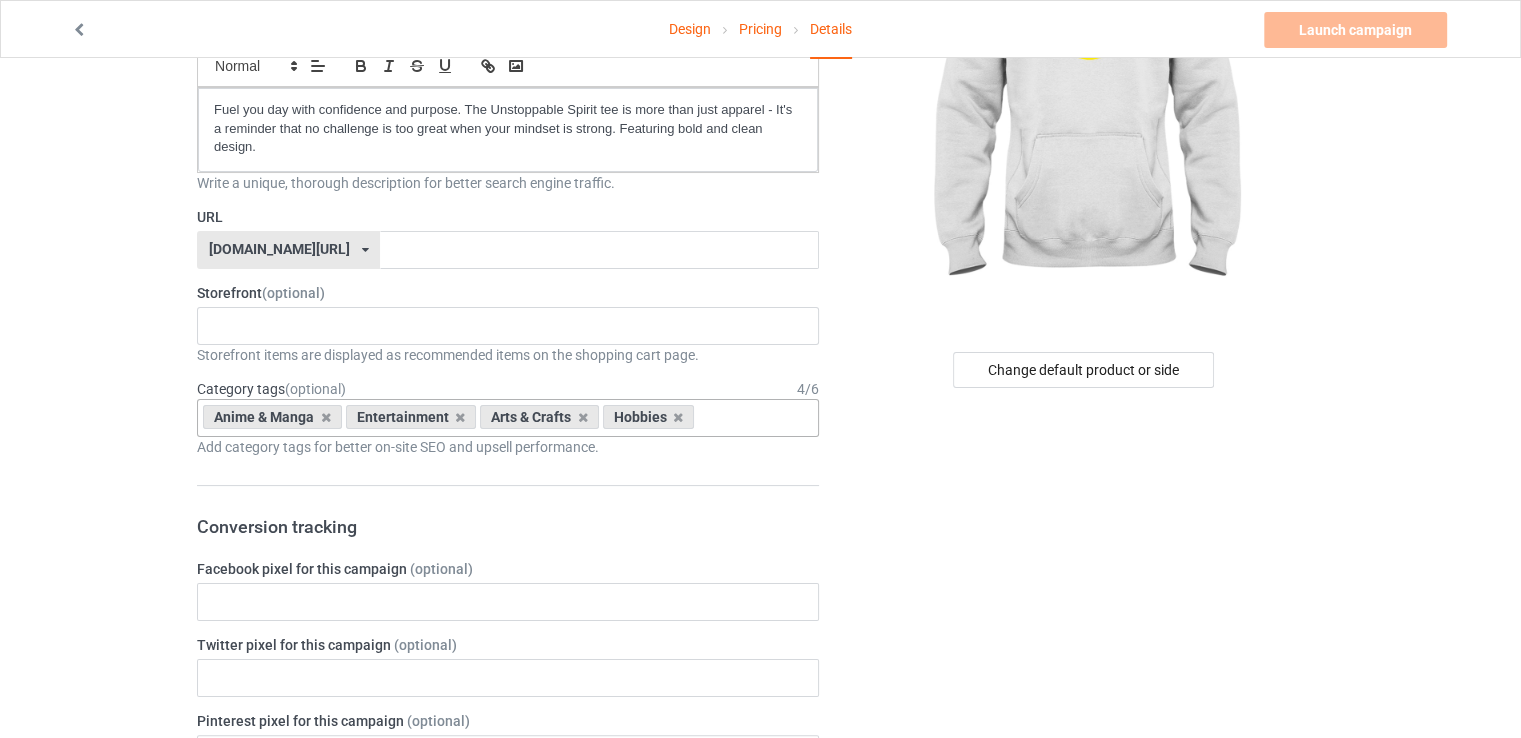 scroll, scrollTop: 227, scrollLeft: 0, axis: vertical 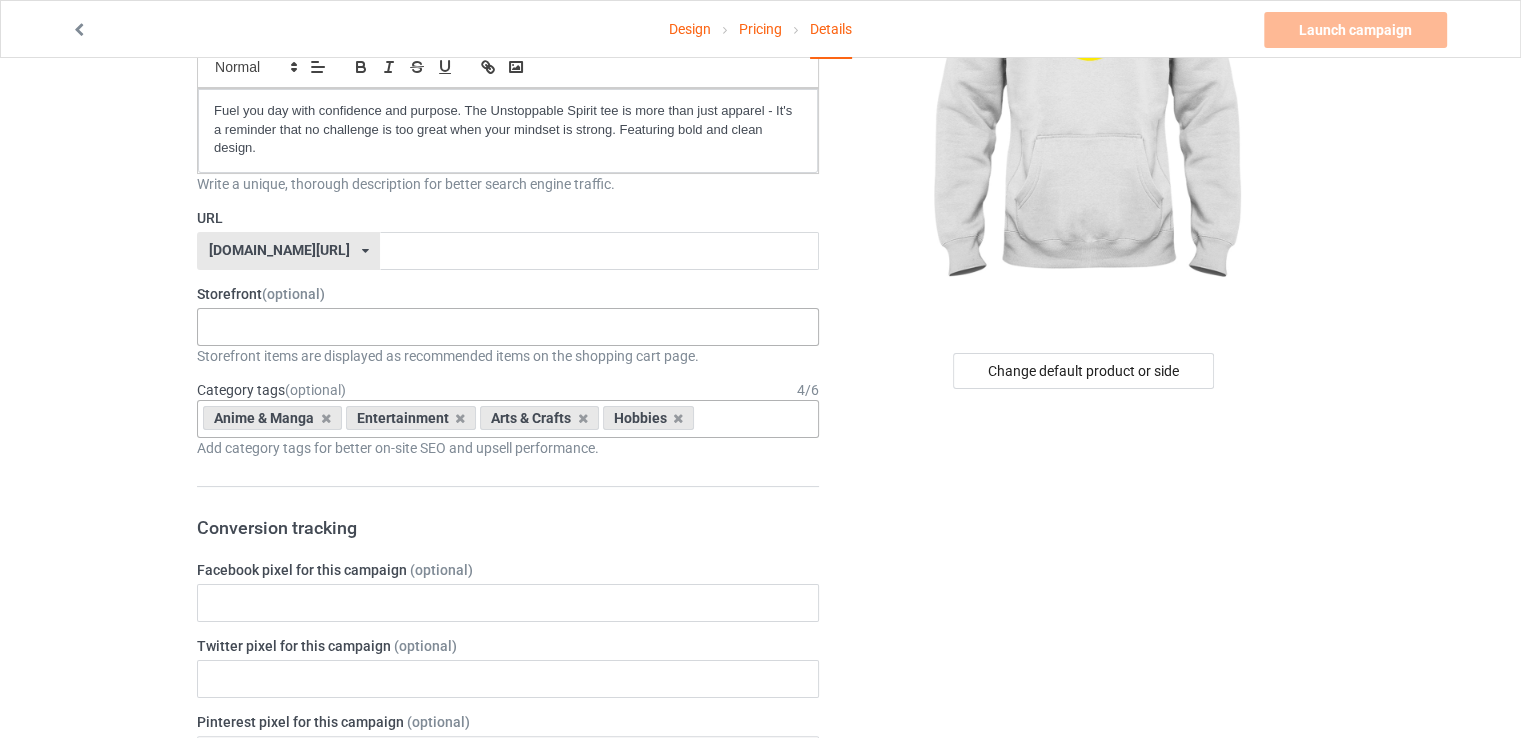 click on "Mistervaden Tees: Wearable Art, Exclusive Graphics 678f2bffcf1eda00352a9793" at bounding box center (508, 327) 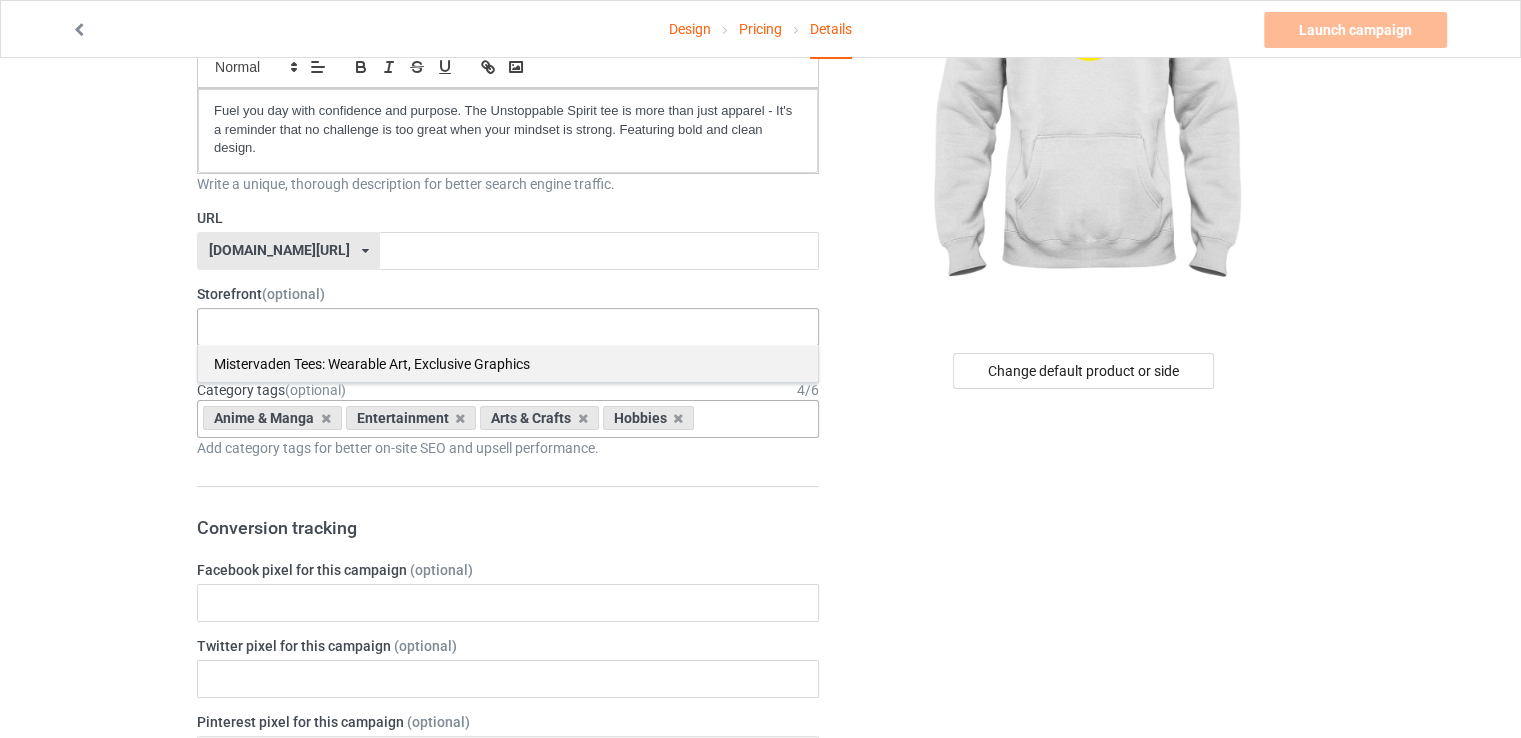 click on "Mistervaden Tees: Wearable Art, Exclusive Graphics" at bounding box center (508, 363) 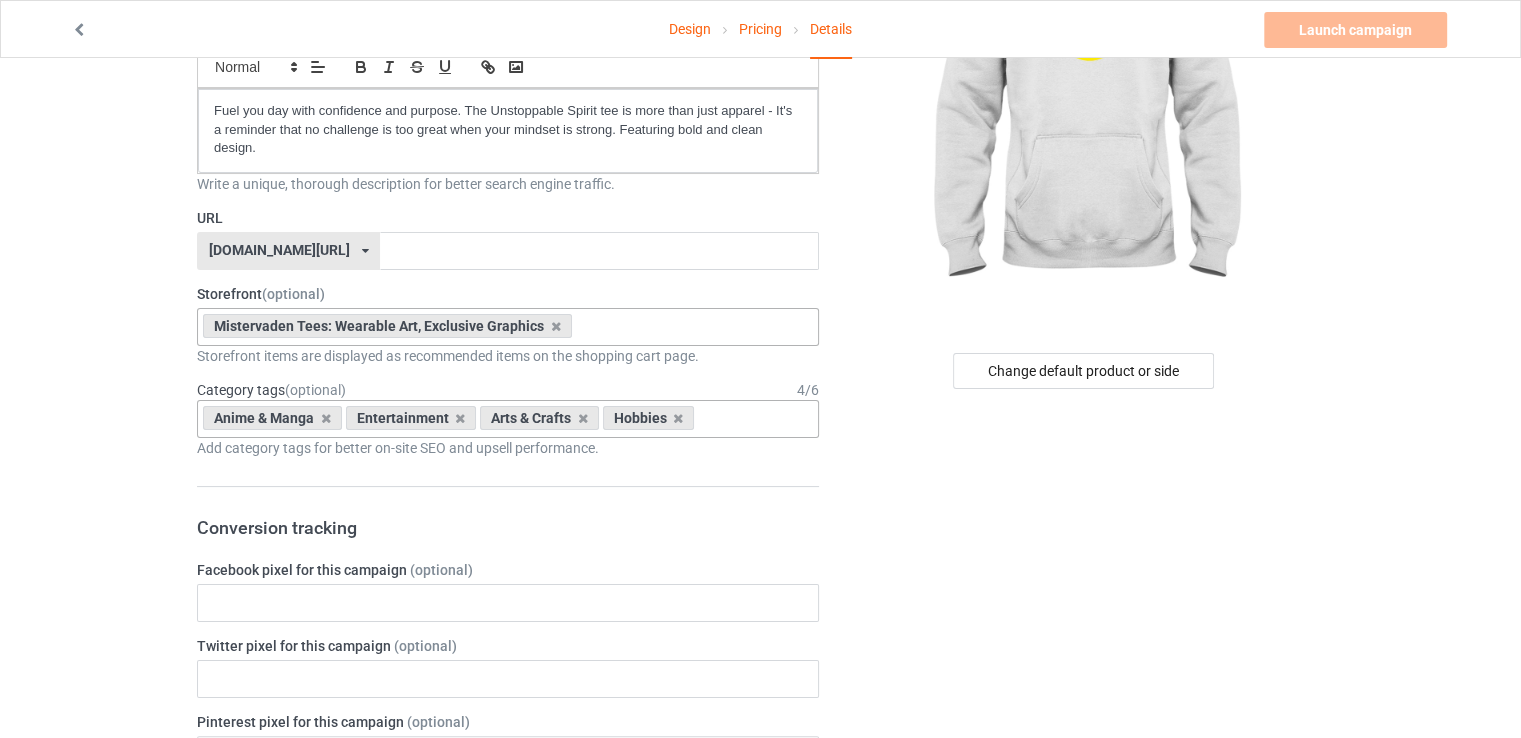 click on "Design Pricing Details Launch campaign Please enter campaign URL Campaign Info Title (h1) 132   characters left Wear Your Strength Create a catchy, unique title for better search engine traffic. Description 1795   characters left       Small Normal Large Big Huge                                                                                     Fuel you day with confidence and purpose. The Unstoppable Spirit tee is more than just apparel - It's a reminder that no challenge is too great when your mindset is strong. Featuring bold and clean design. Write a unique, thorough description for better search engine traffic. URL [DOMAIN_NAME][URL] [DOMAIN_NAME][URL] [DOMAIN_NAME][URL] 660f5a4154addf002f3f4f7d 587d0d41cee36fd012c64a69 Storefront (optional) Mistervaden Tees: Wearable Art, Exclusive Graphics No result found 678f2bffcf1eda00352a9793 Storefront items are displayed as recommended items on the shopping cart page. Category tags (optional) 4 / 6 Anime & Manga Entertainment Arts & Crafts Hobbies Age > [DEMOGRAPHIC_DATA] > 1 Age Jobs" at bounding box center (760, 918) 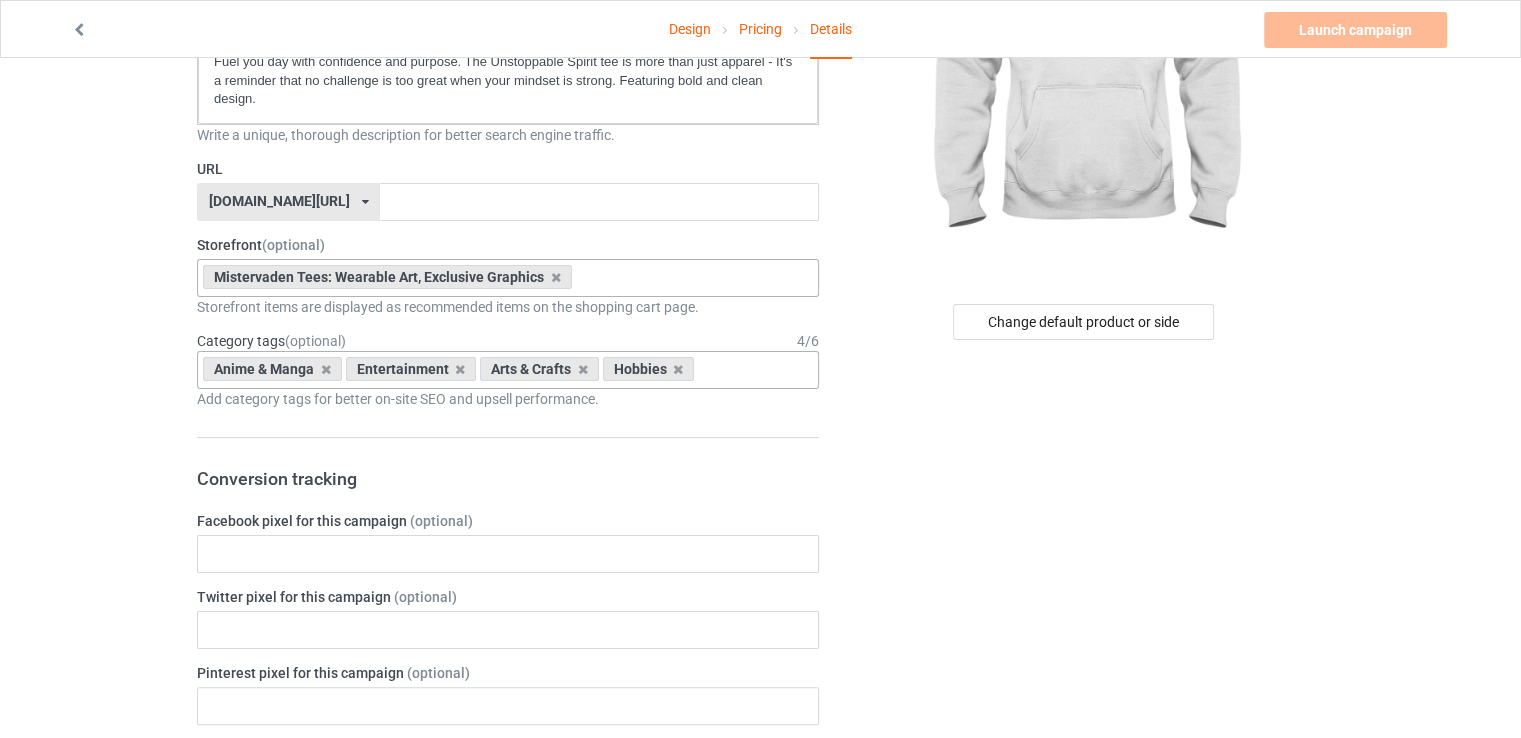 scroll, scrollTop: 271, scrollLeft: 0, axis: vertical 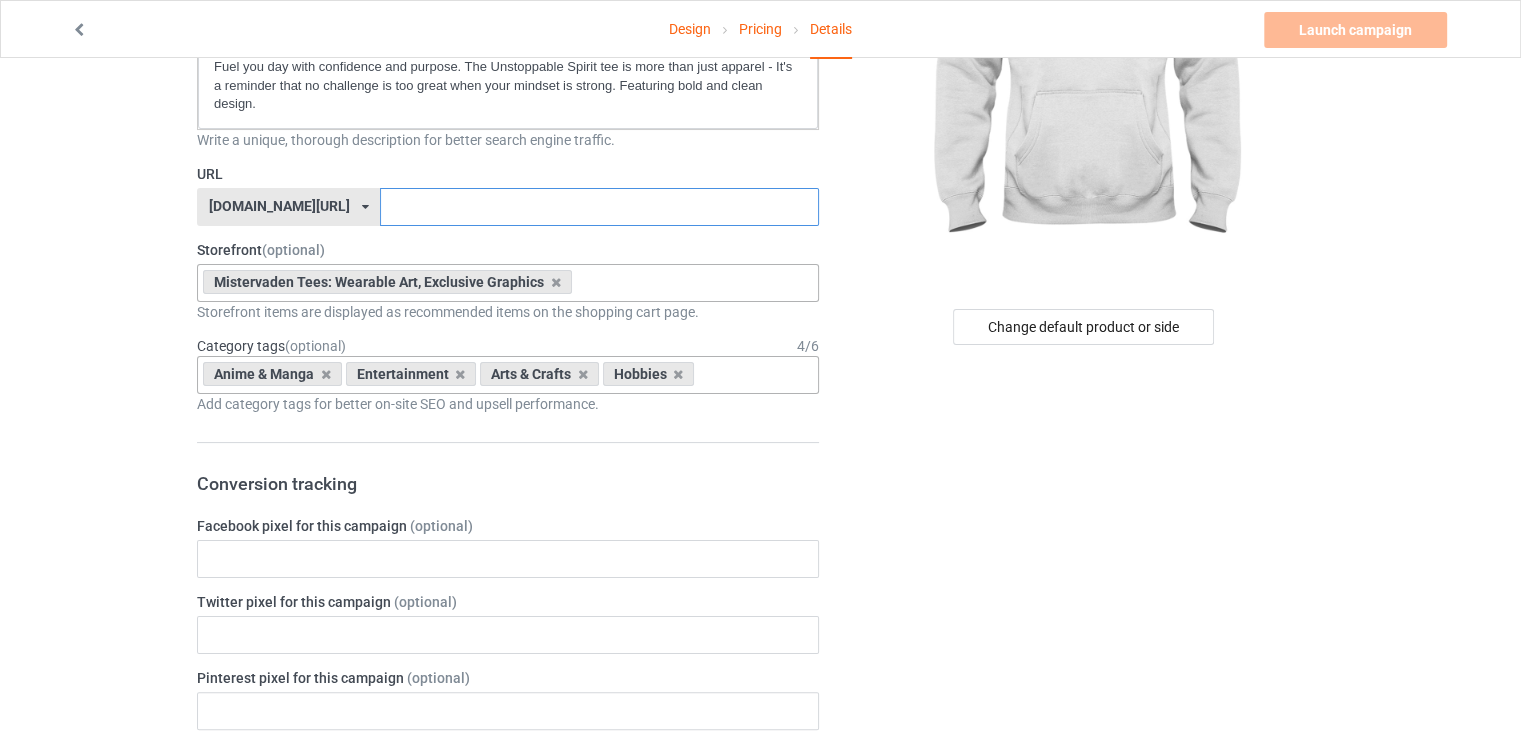 click at bounding box center [599, 207] 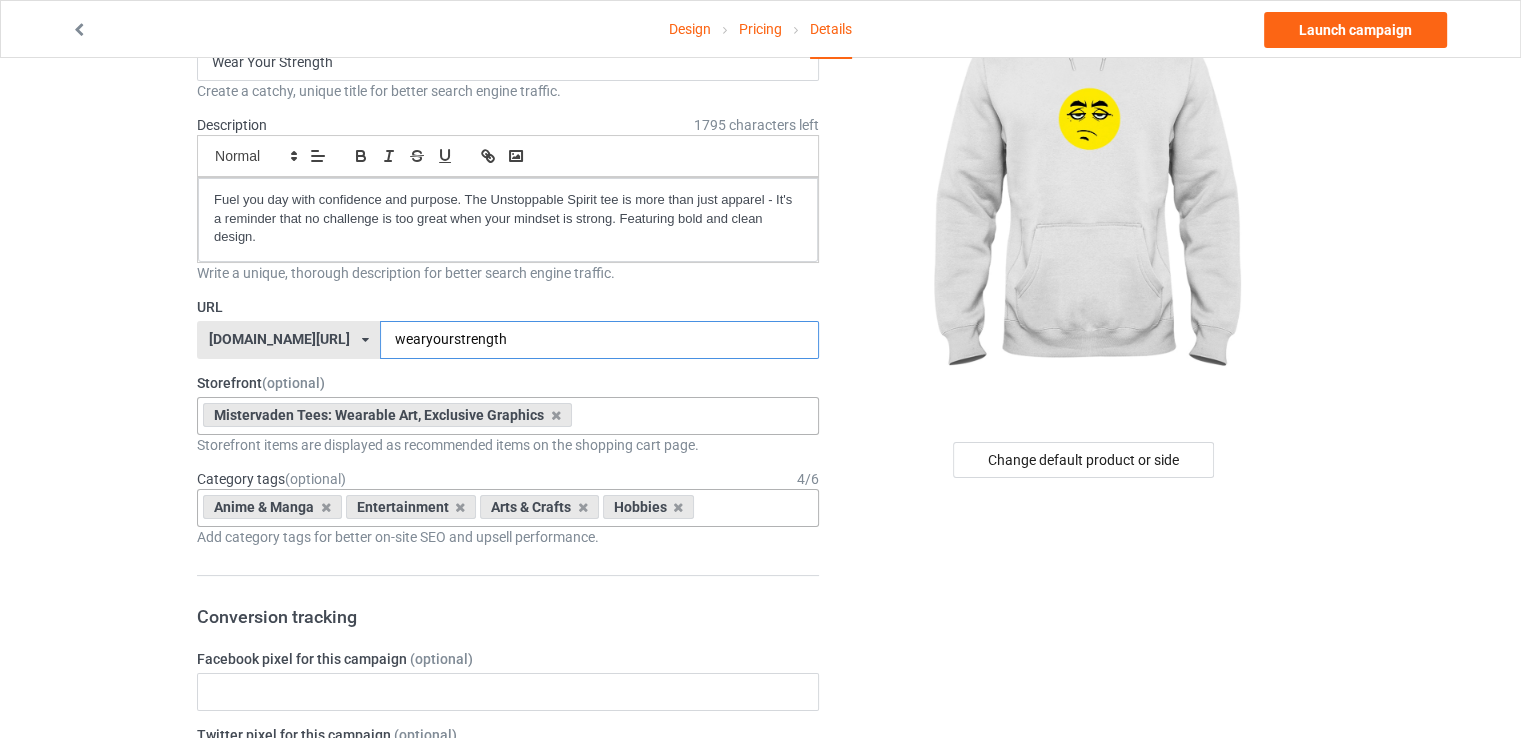 scroll, scrollTop: 85, scrollLeft: 0, axis: vertical 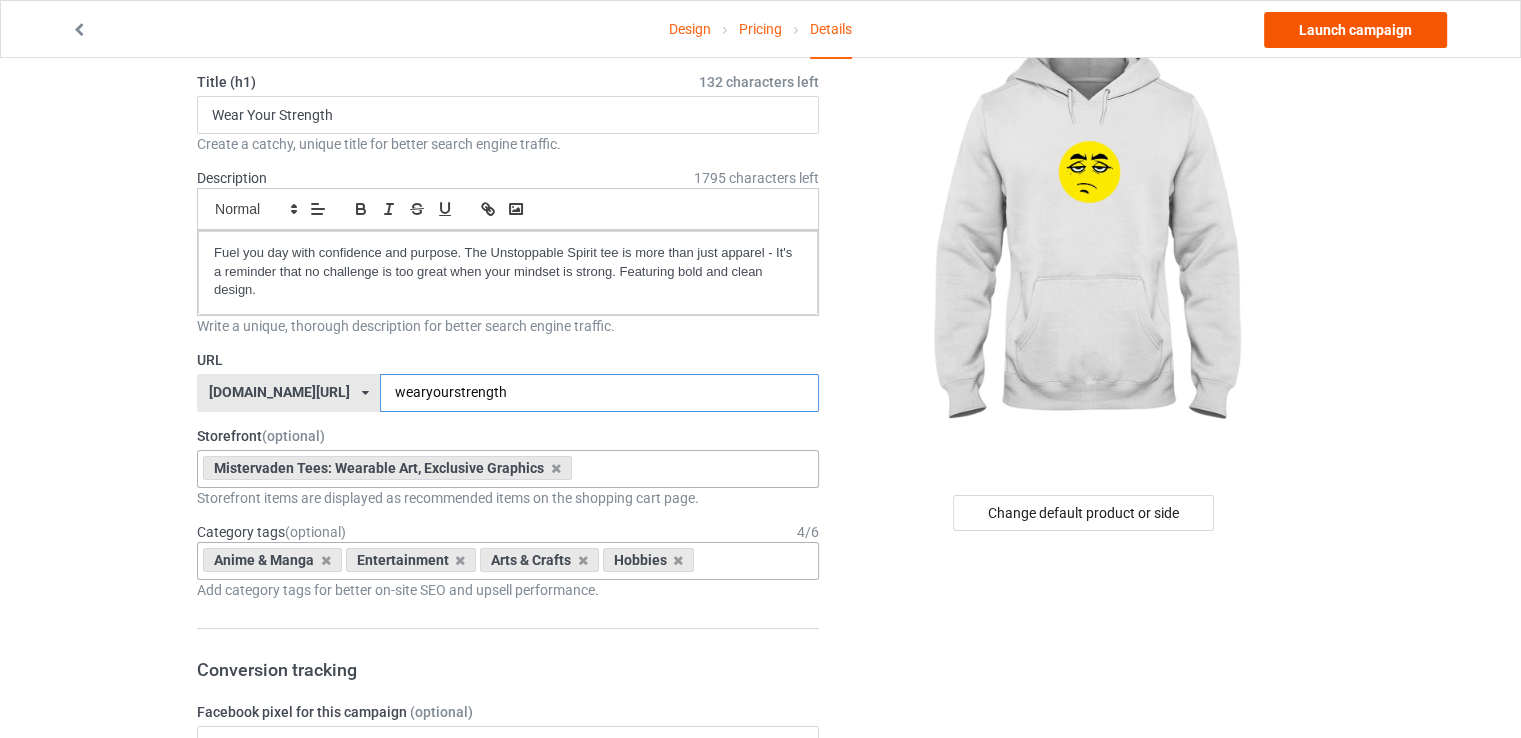 type on "wearyourstrength" 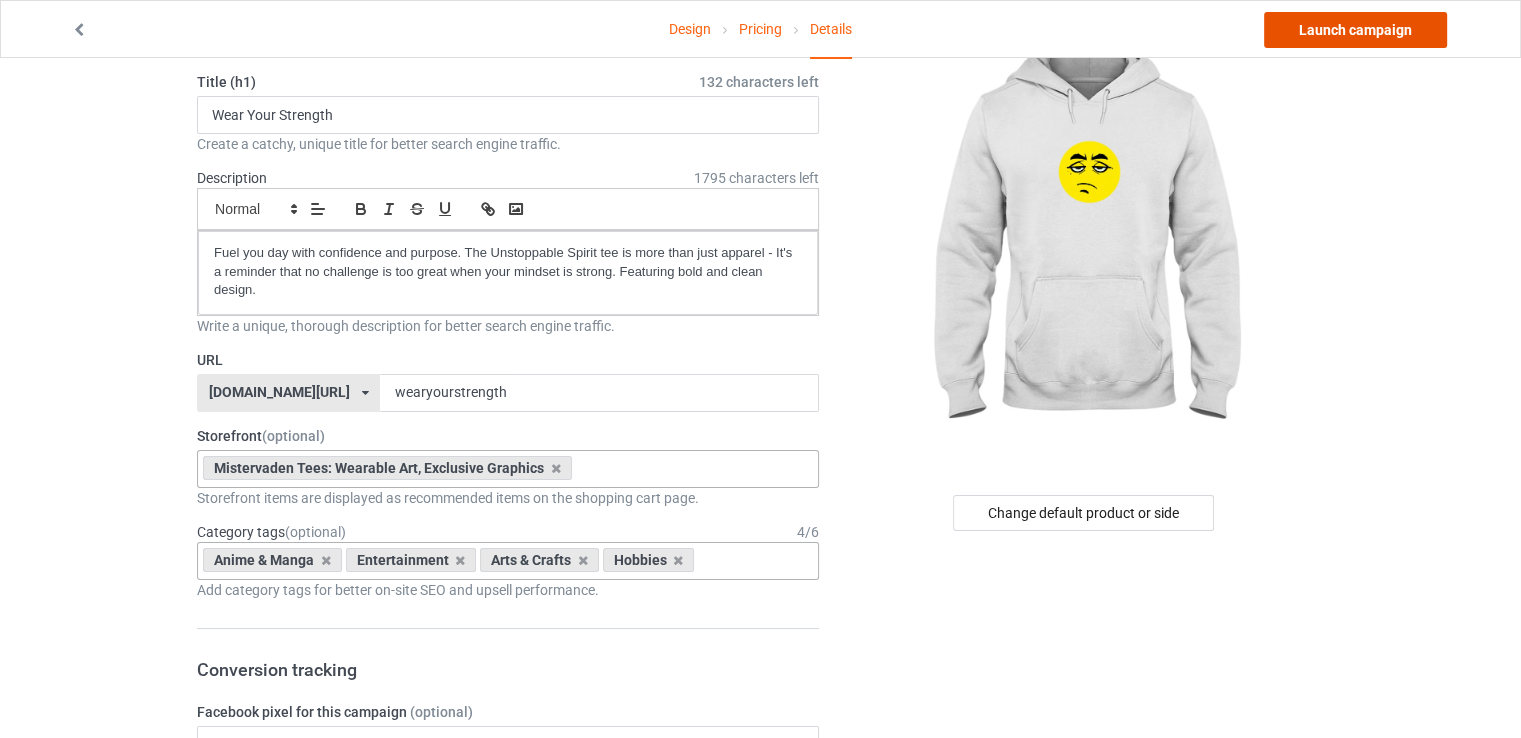 click on "Launch campaign" at bounding box center [1355, 30] 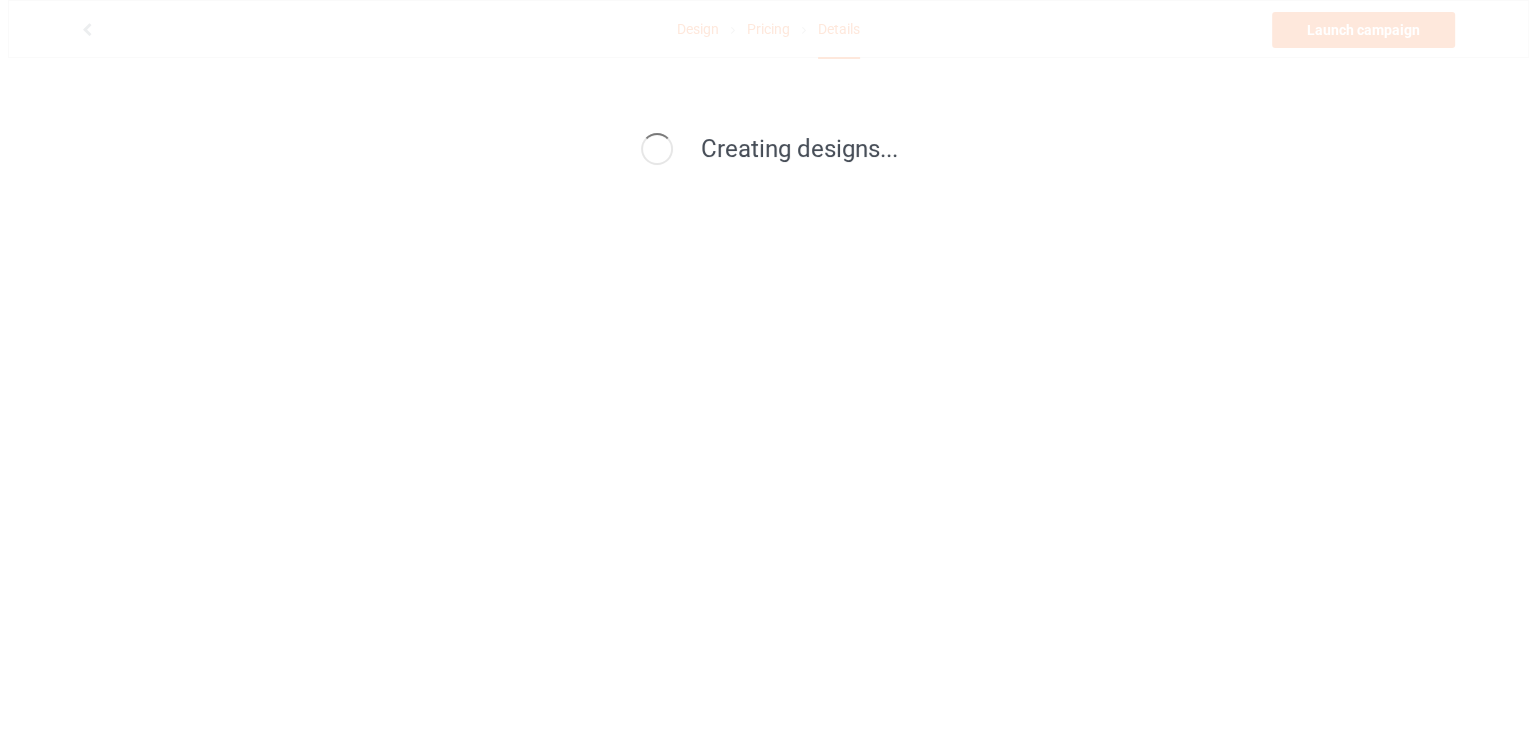 scroll, scrollTop: 0, scrollLeft: 0, axis: both 